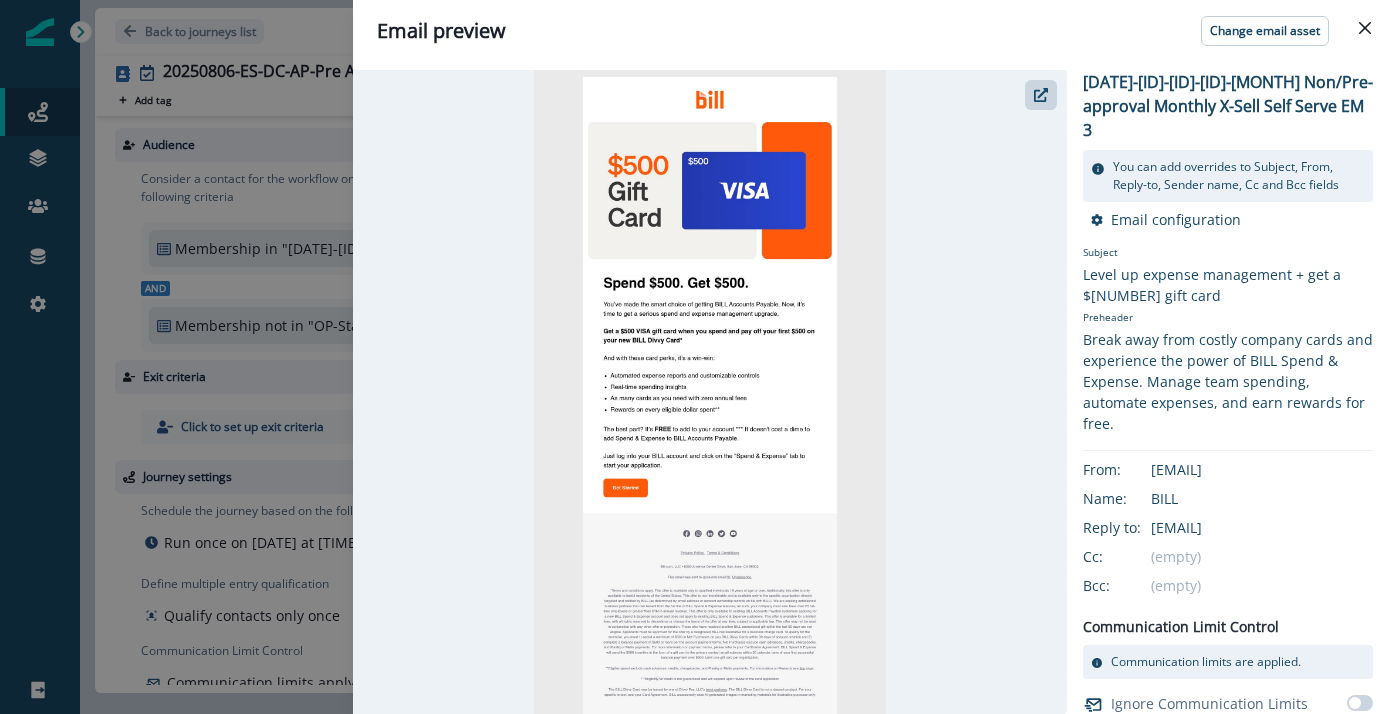 scroll, scrollTop: 0, scrollLeft: 0, axis: both 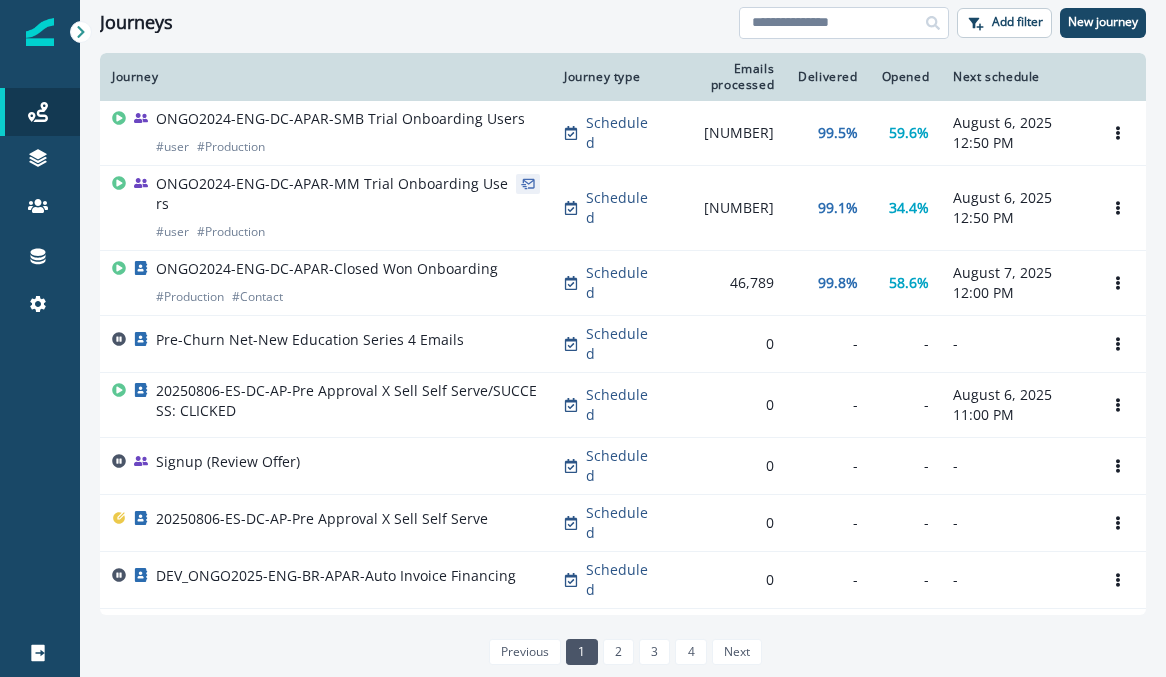 click at bounding box center (844, 23) 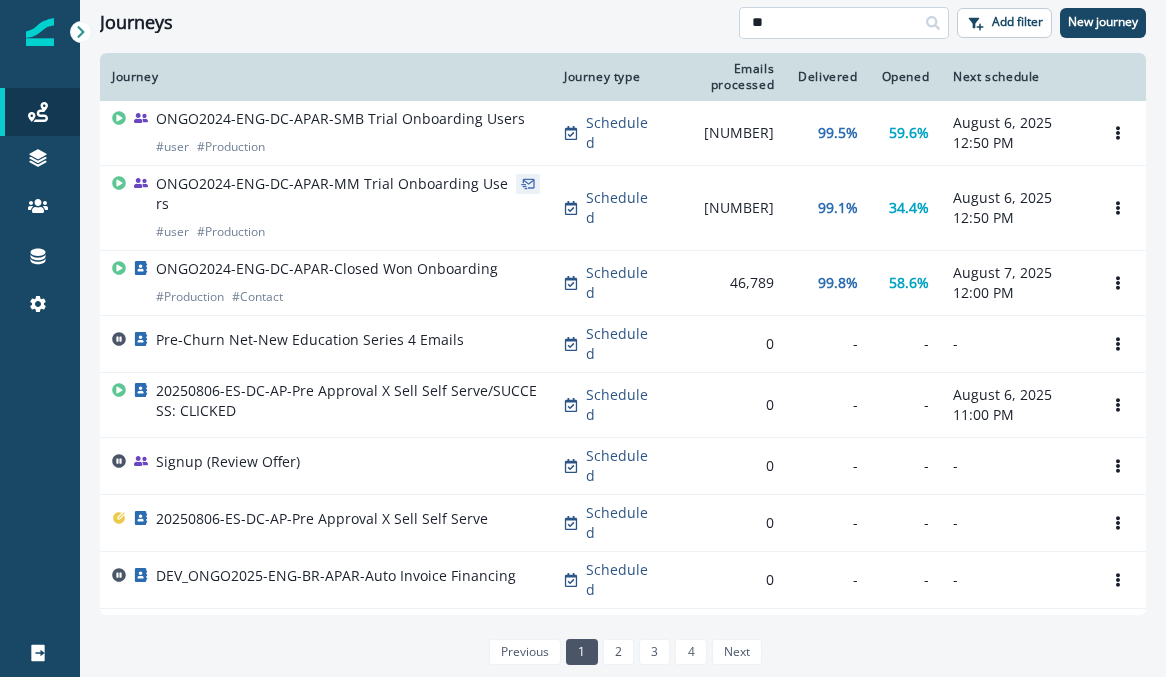 type on "*" 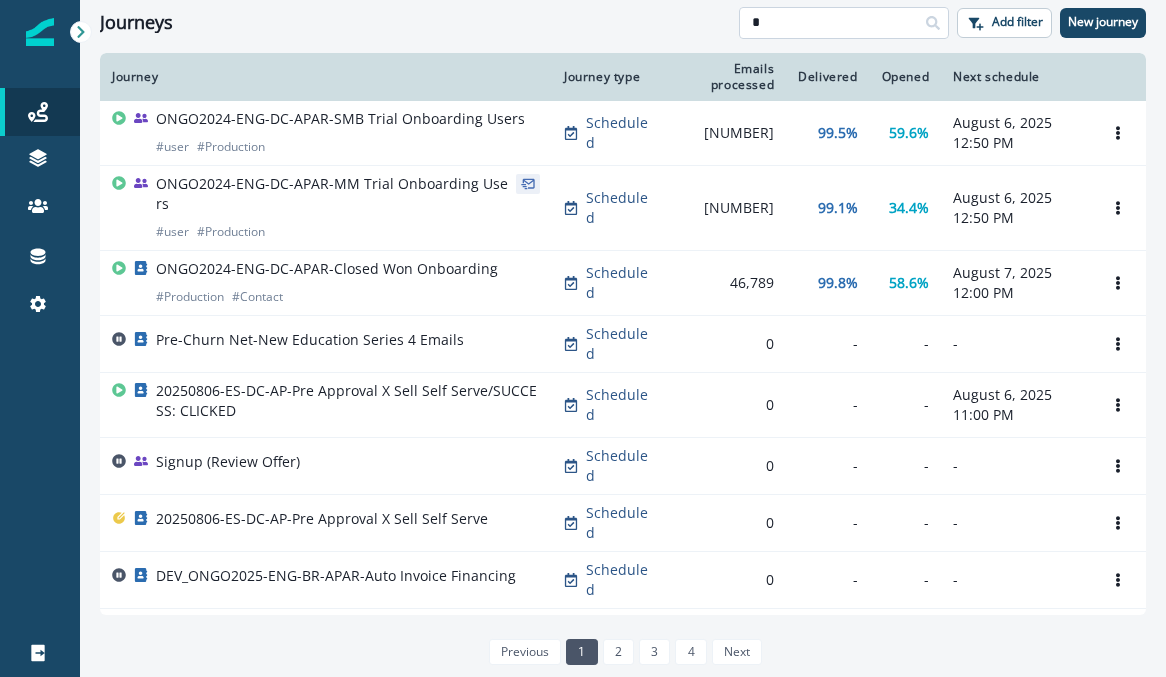 type 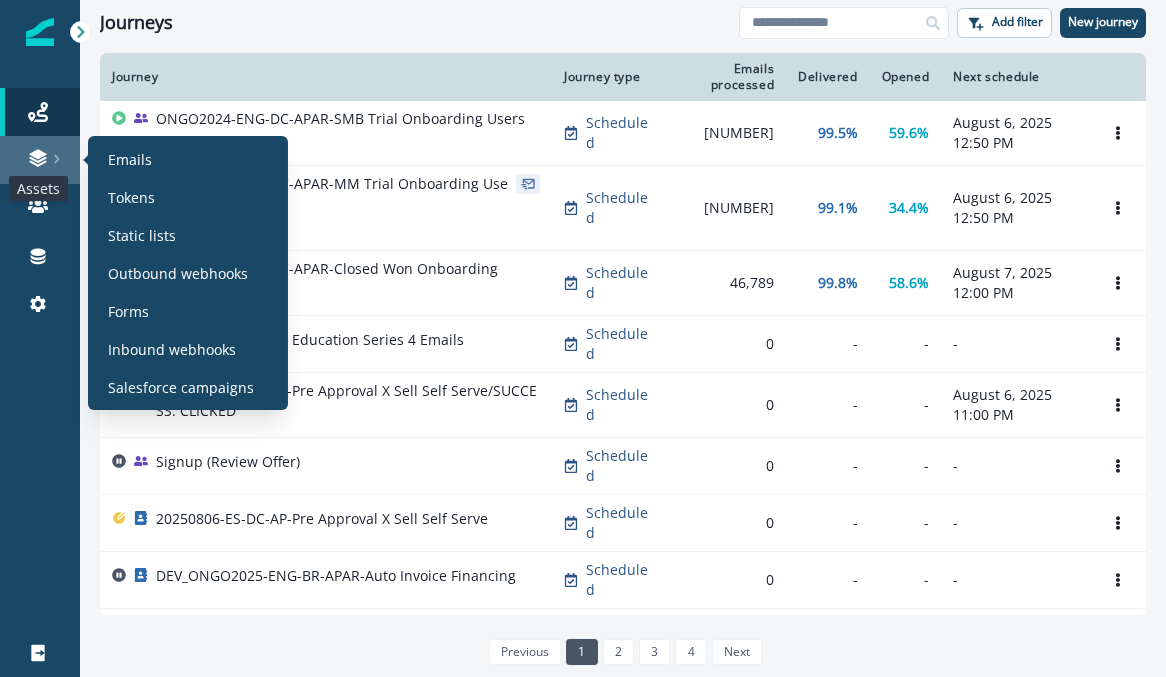click 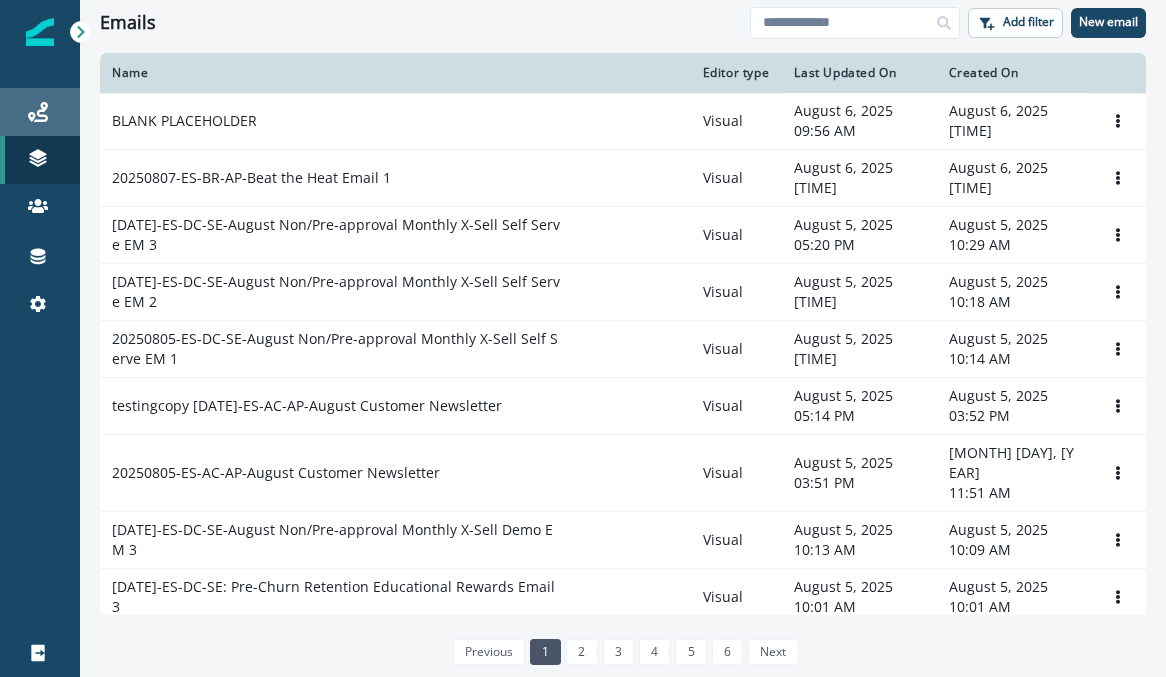 click on "Journeys" at bounding box center (40, 112) 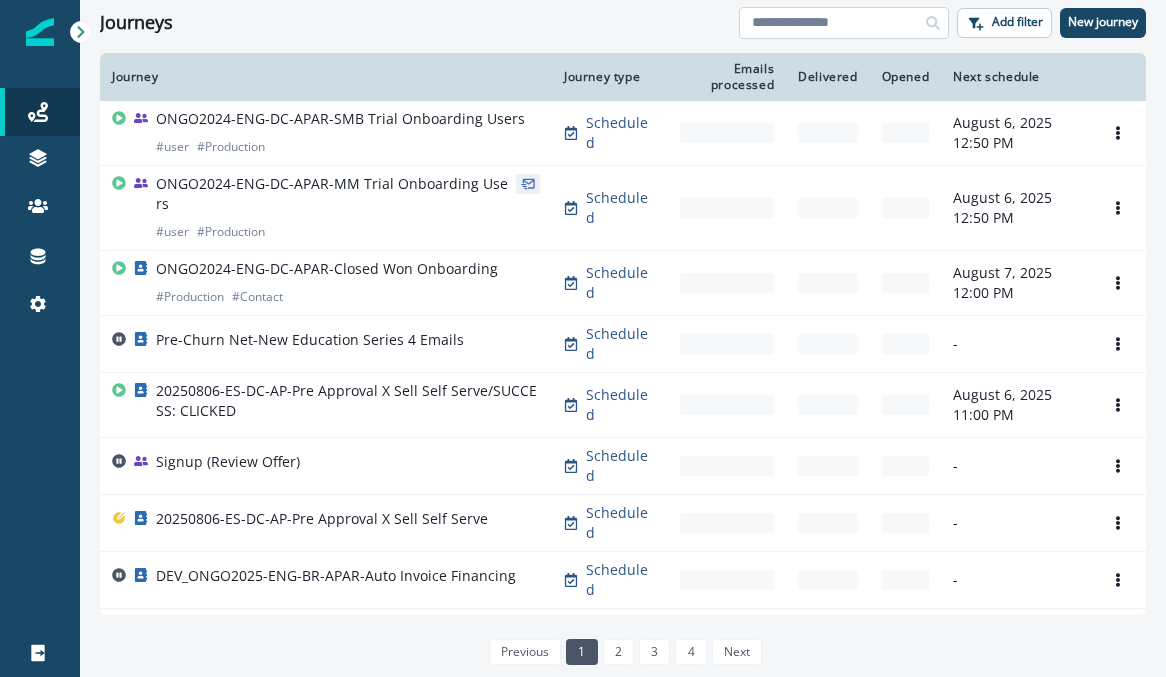 click at bounding box center [844, 23] 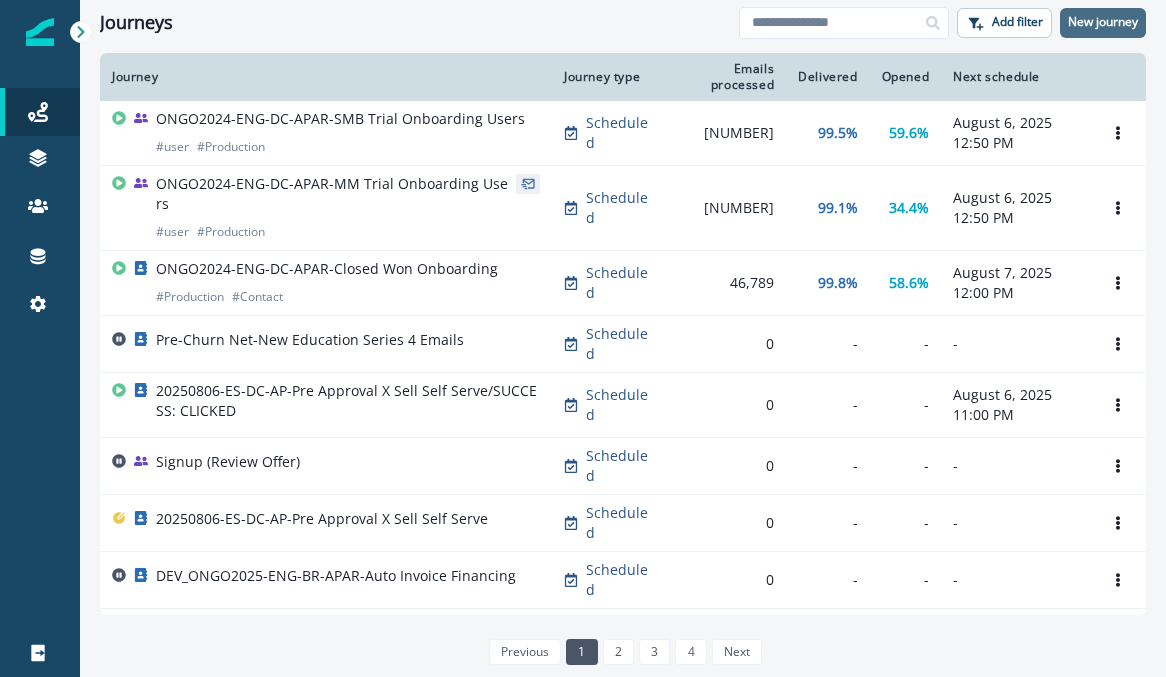 click on "New journey" at bounding box center [1103, 22] 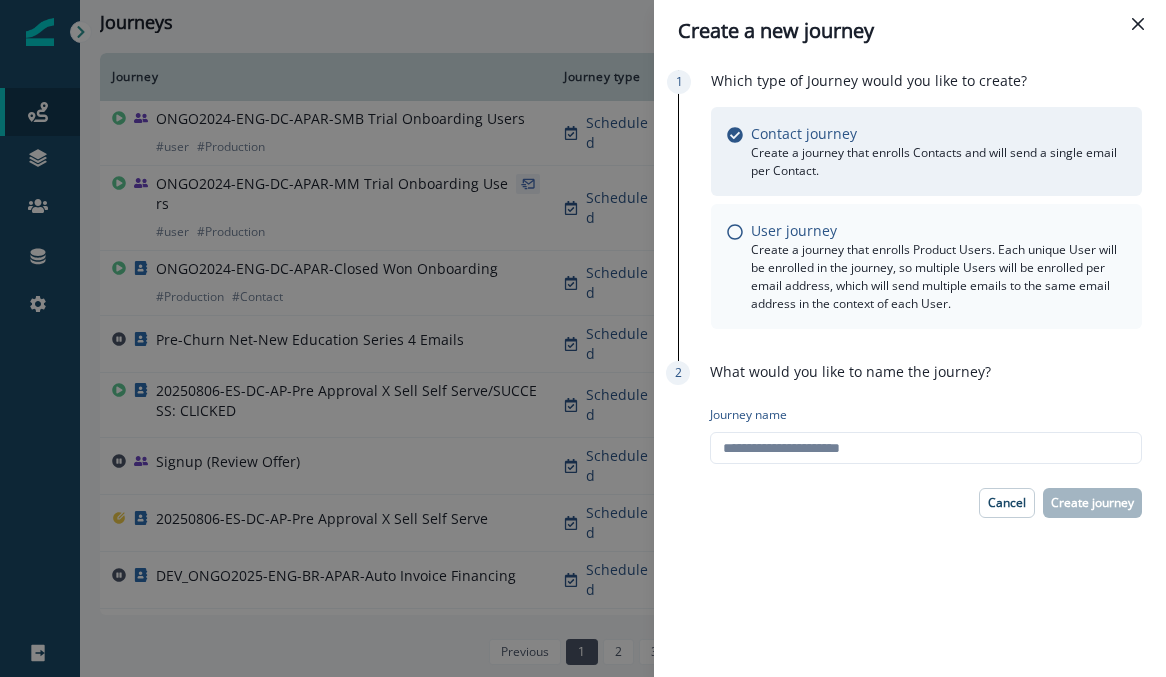 click on "Create a journey that enrolls Product Users. Each unique User will be enrolled in the journey, so multiple Users will be enrolled per email address, which will send multiple emails to the same email address in the context of each User." at bounding box center (938, 277) 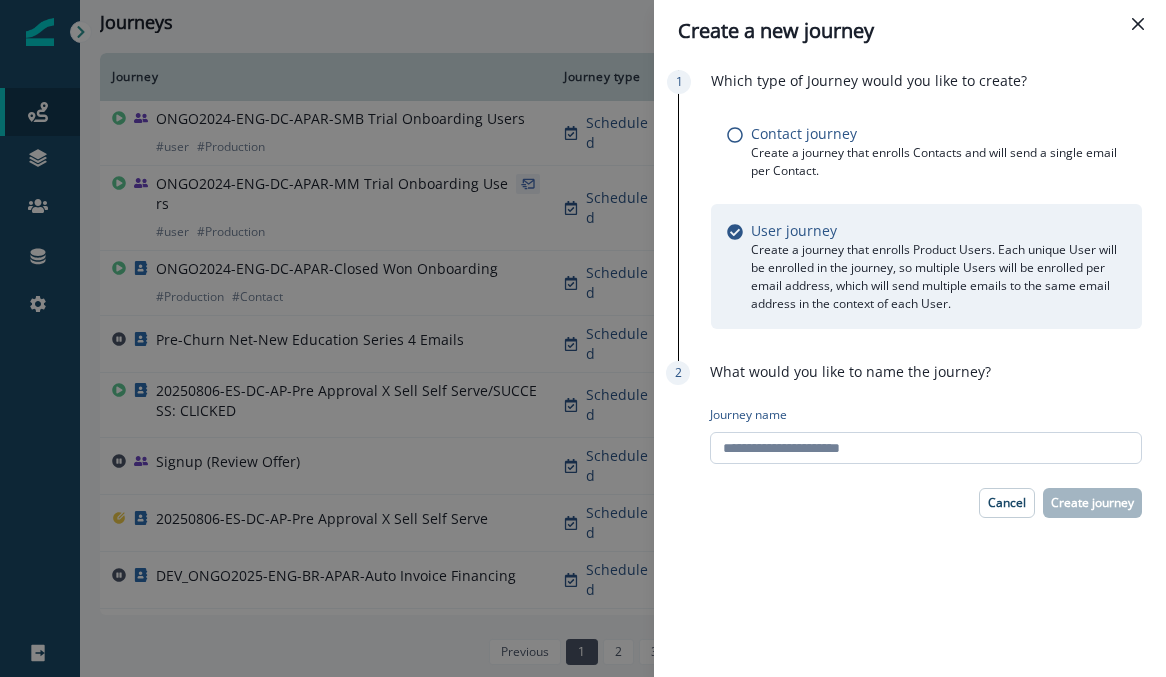 click on "Journey name" at bounding box center [926, 448] 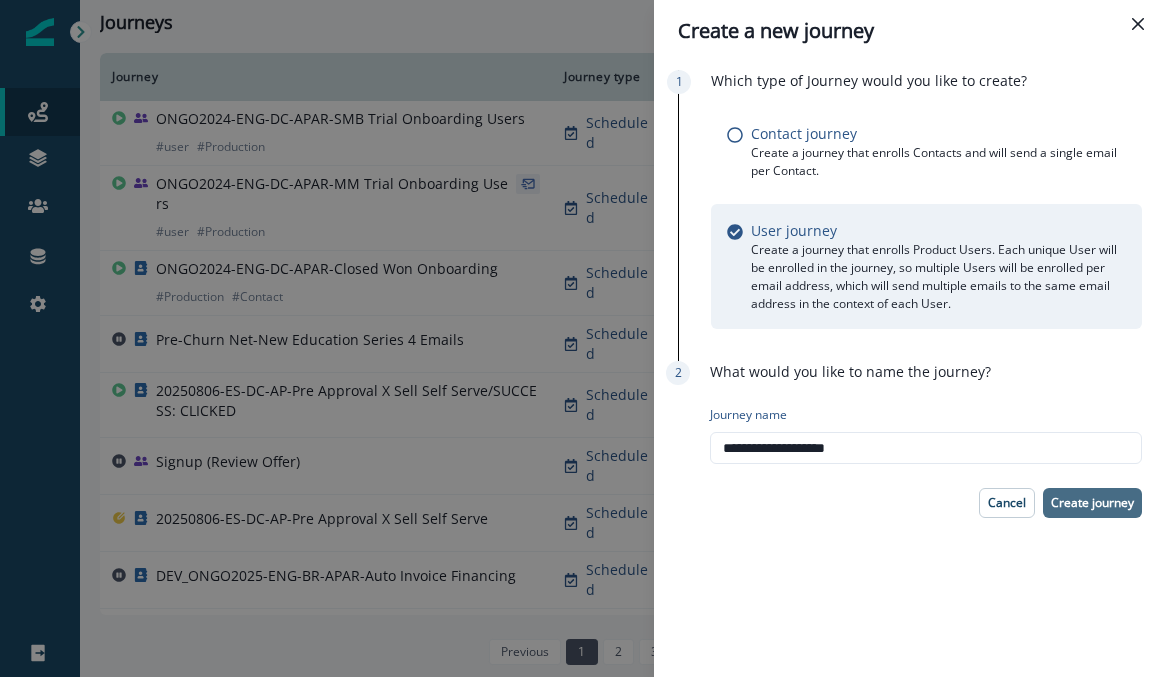 type on "**********" 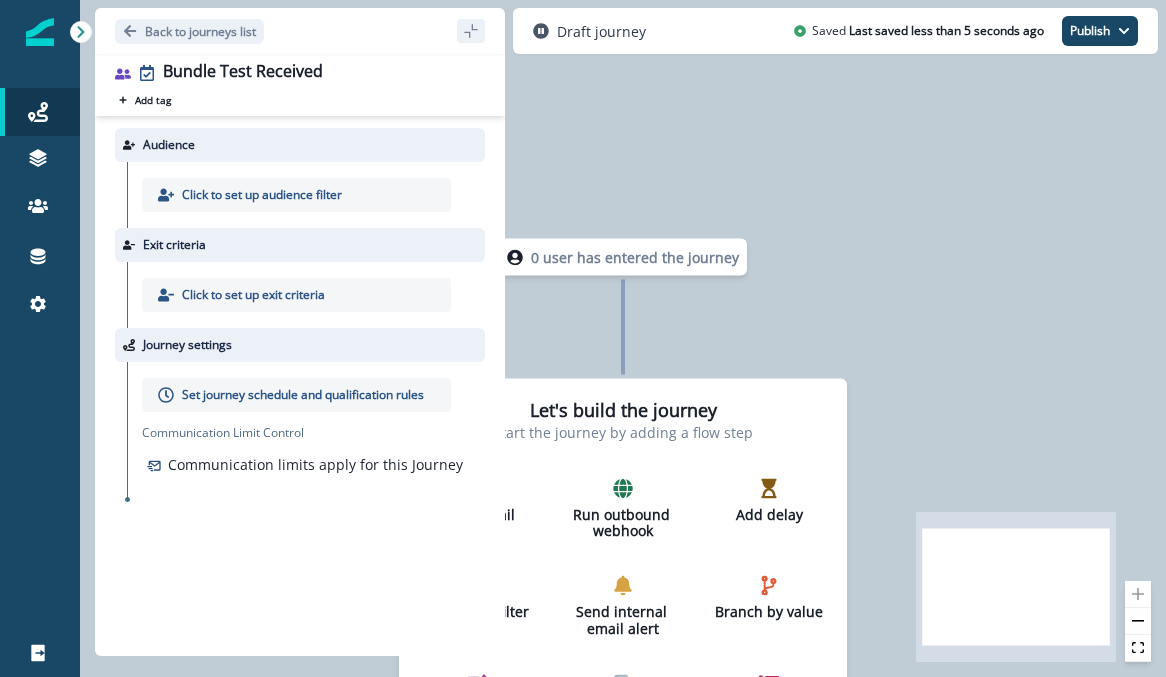click on "Click to set up audience filter" at bounding box center (262, 195) 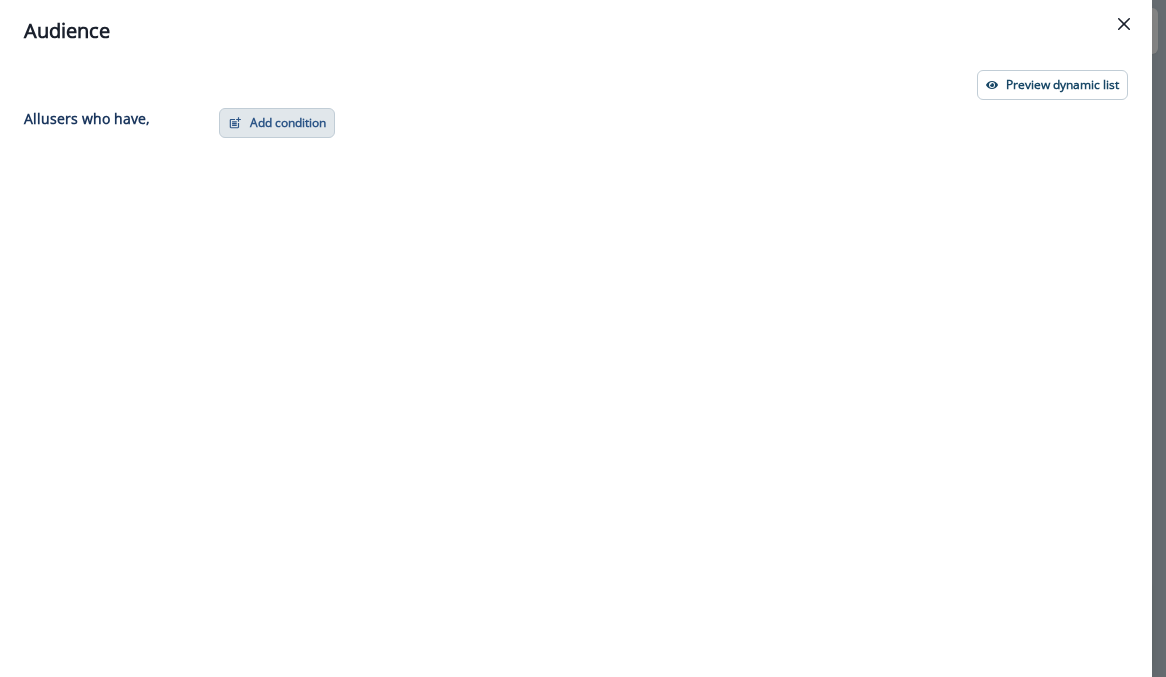 click on "Add condition" at bounding box center (277, 123) 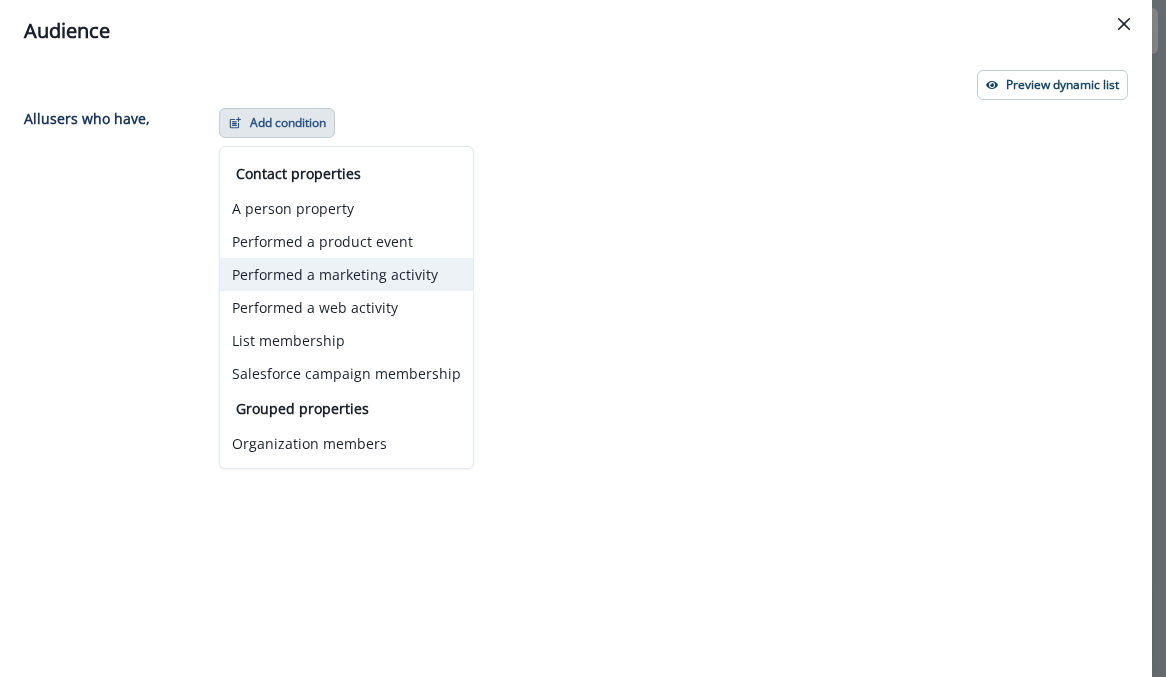 click on "Performed a marketing activity" at bounding box center [346, 274] 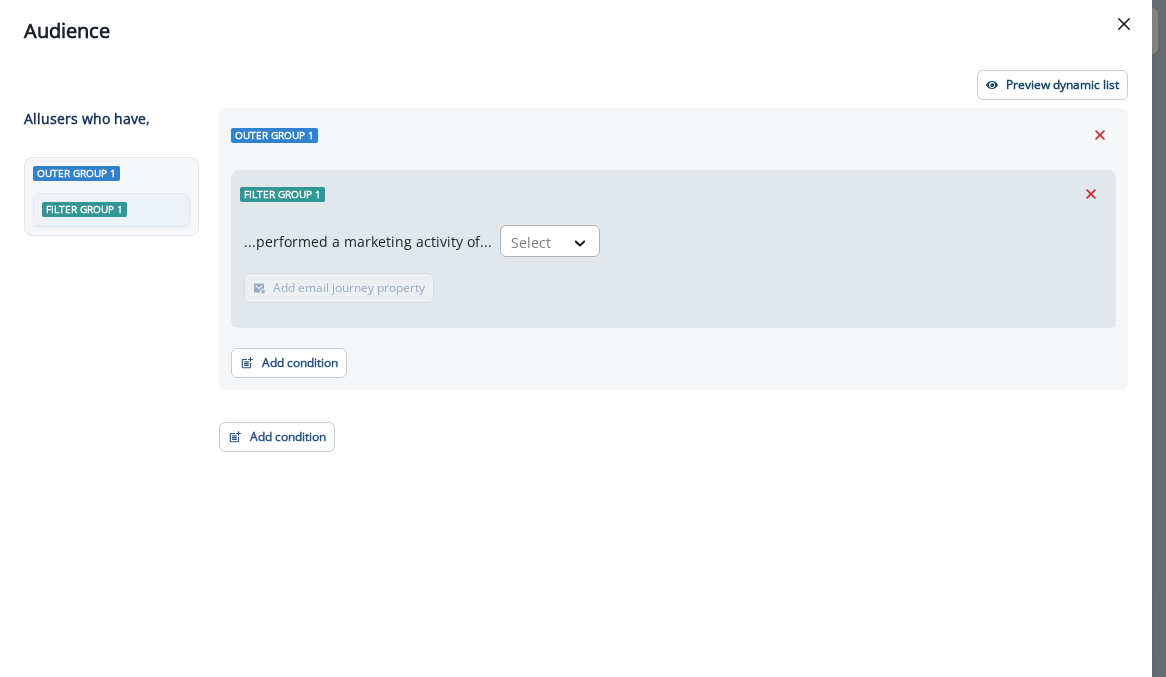 click at bounding box center [532, 242] 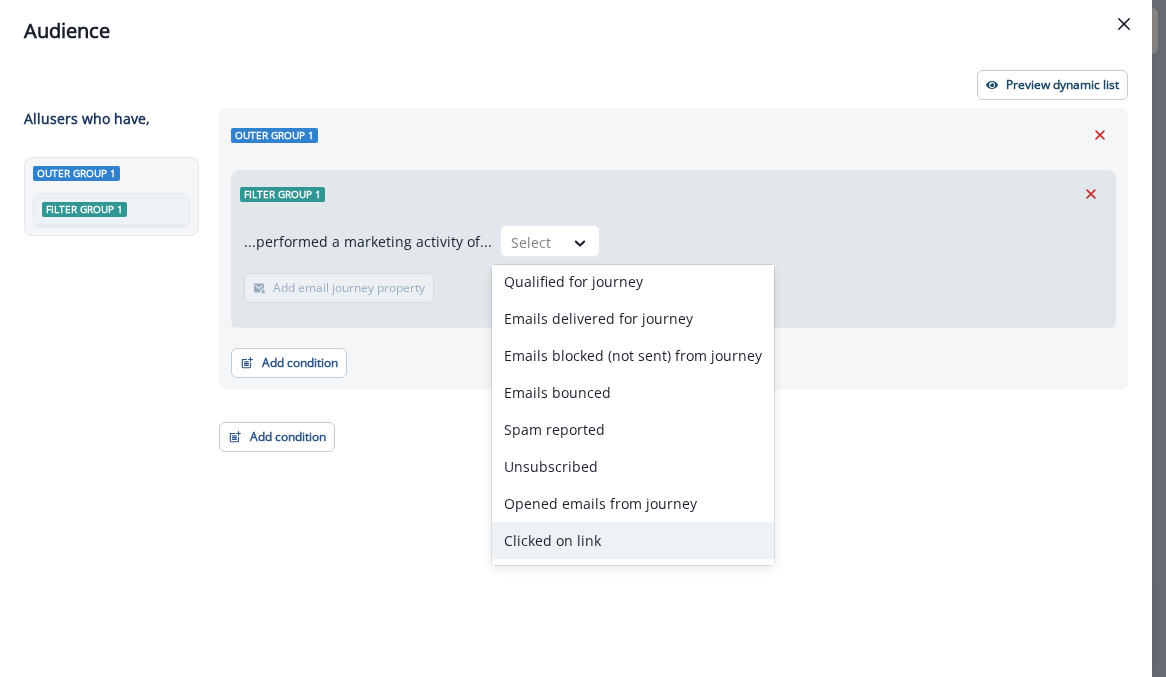 scroll, scrollTop: 0, scrollLeft: 0, axis: both 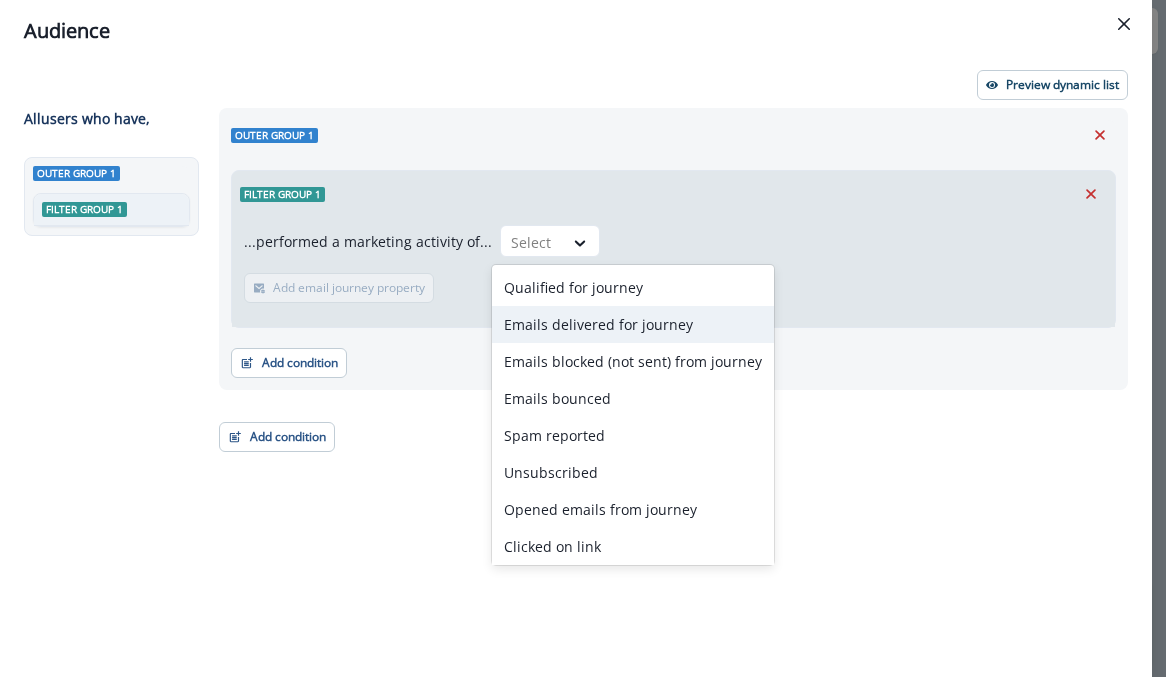 click on "Emails delivered for journey" at bounding box center (633, 324) 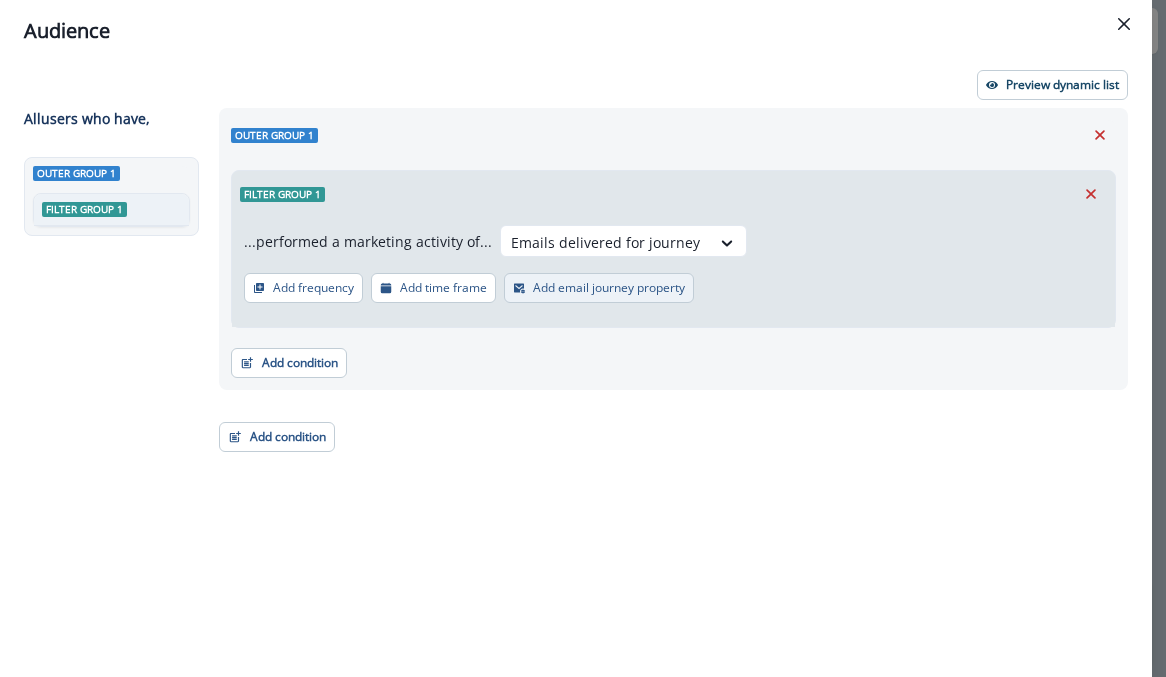 click on "Add email journey property" at bounding box center (609, 288) 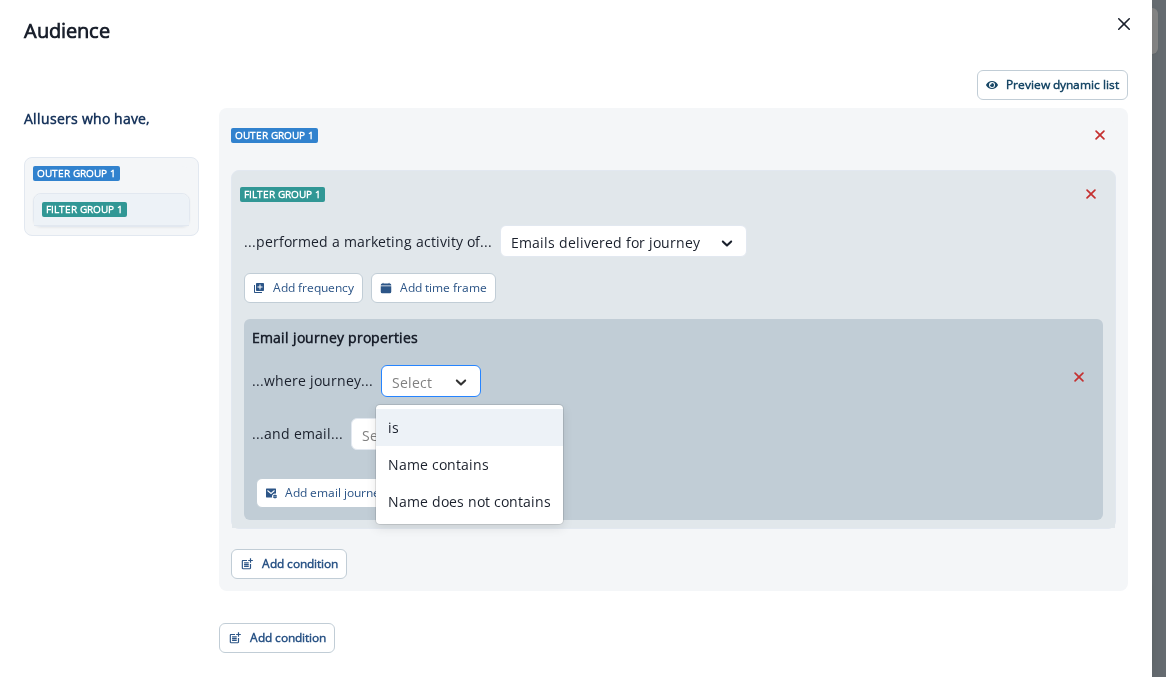 click 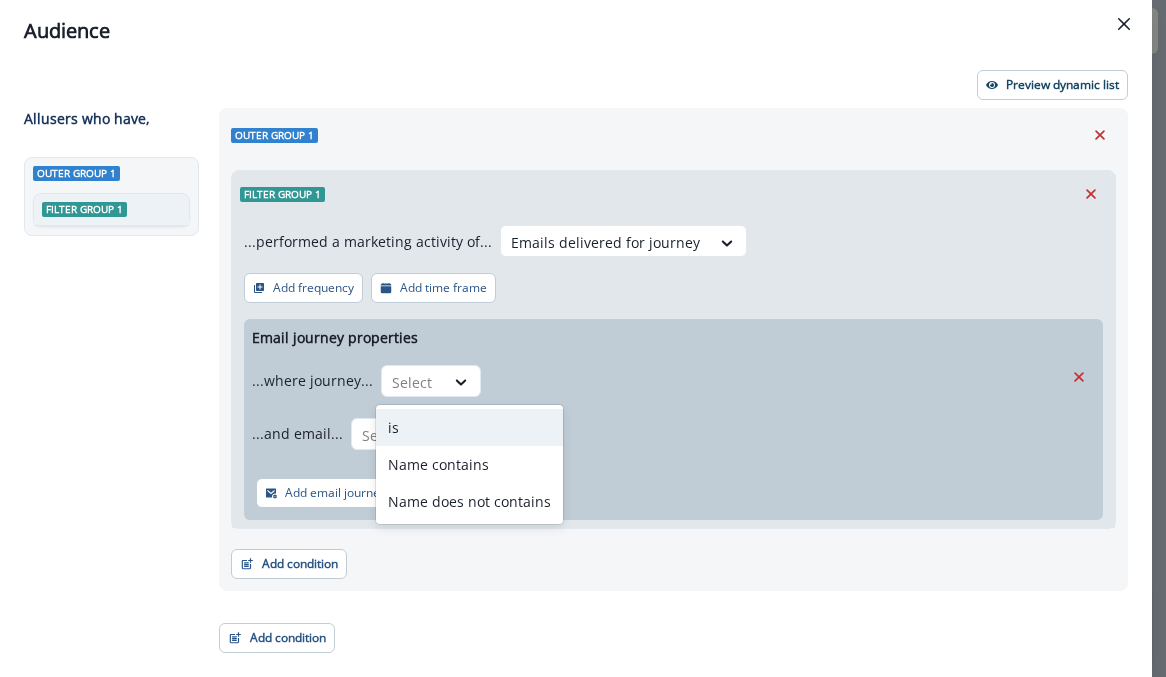 click on "is" at bounding box center [469, 427] 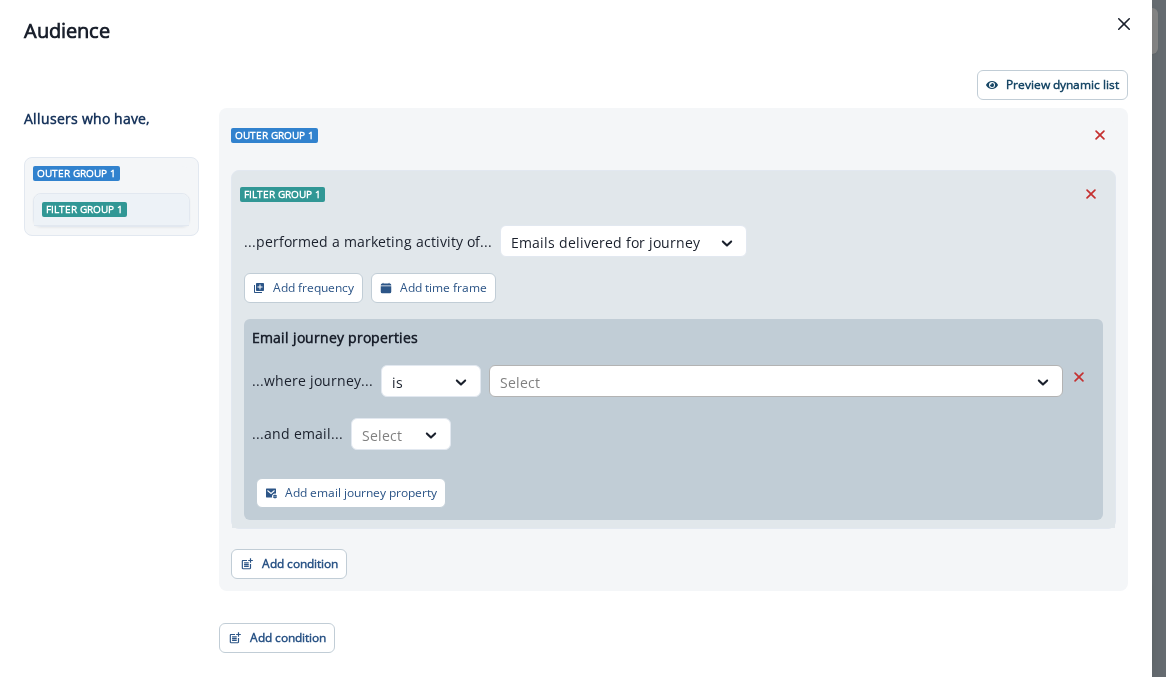 click at bounding box center [758, 382] 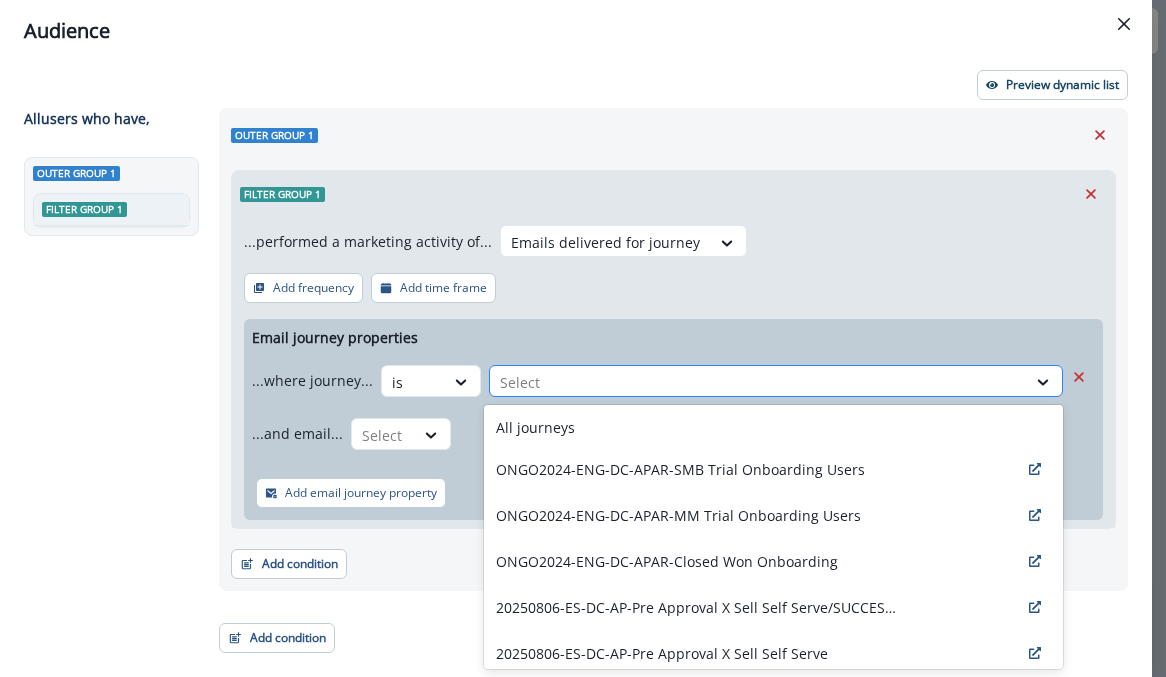 type on "*" 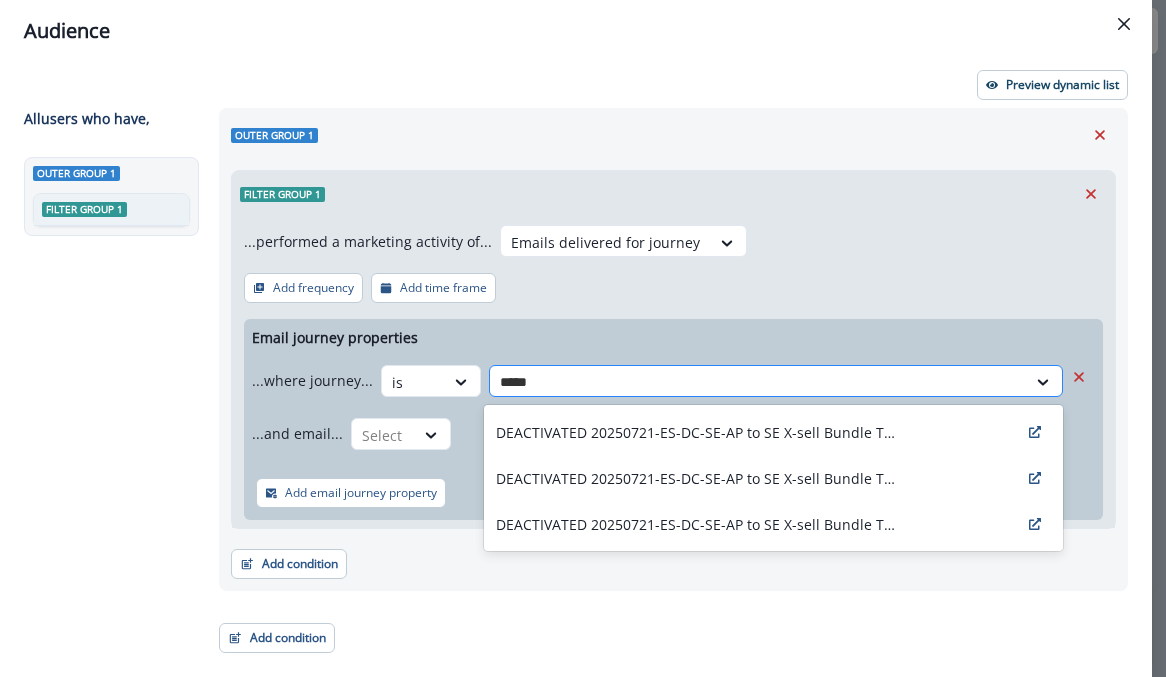 type on "******" 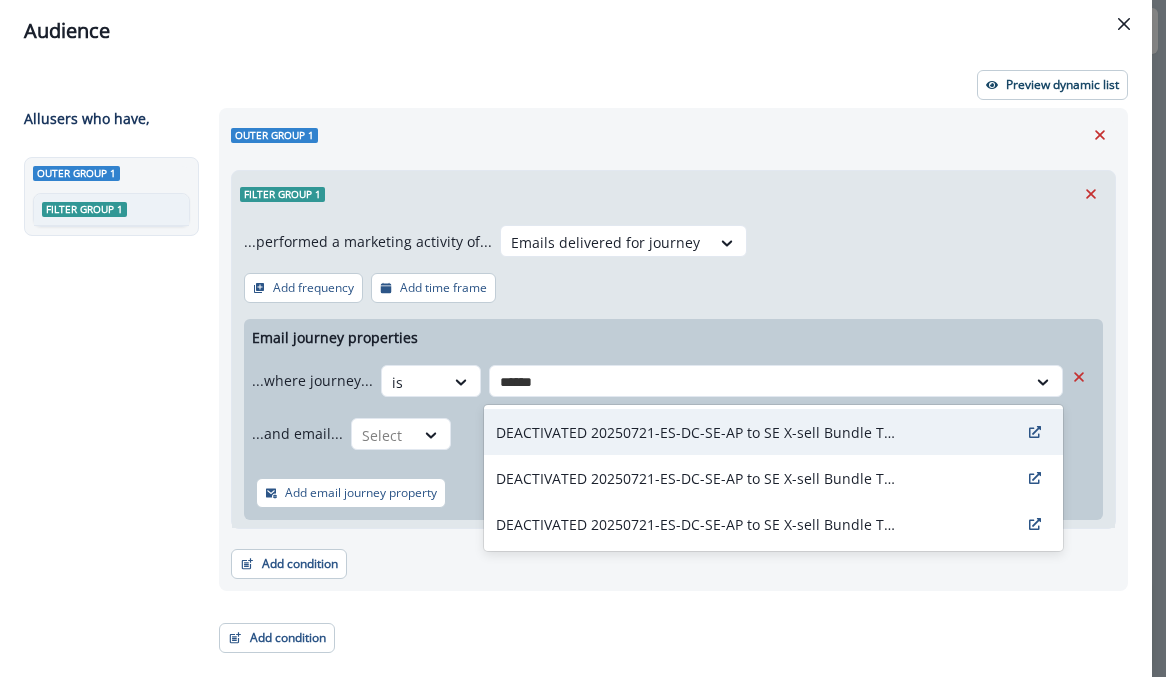 click on "DEACTIVATED 20250721-ES-DC-SE-AP to SE X-sell Bundle Test Group C" at bounding box center (773, 432) 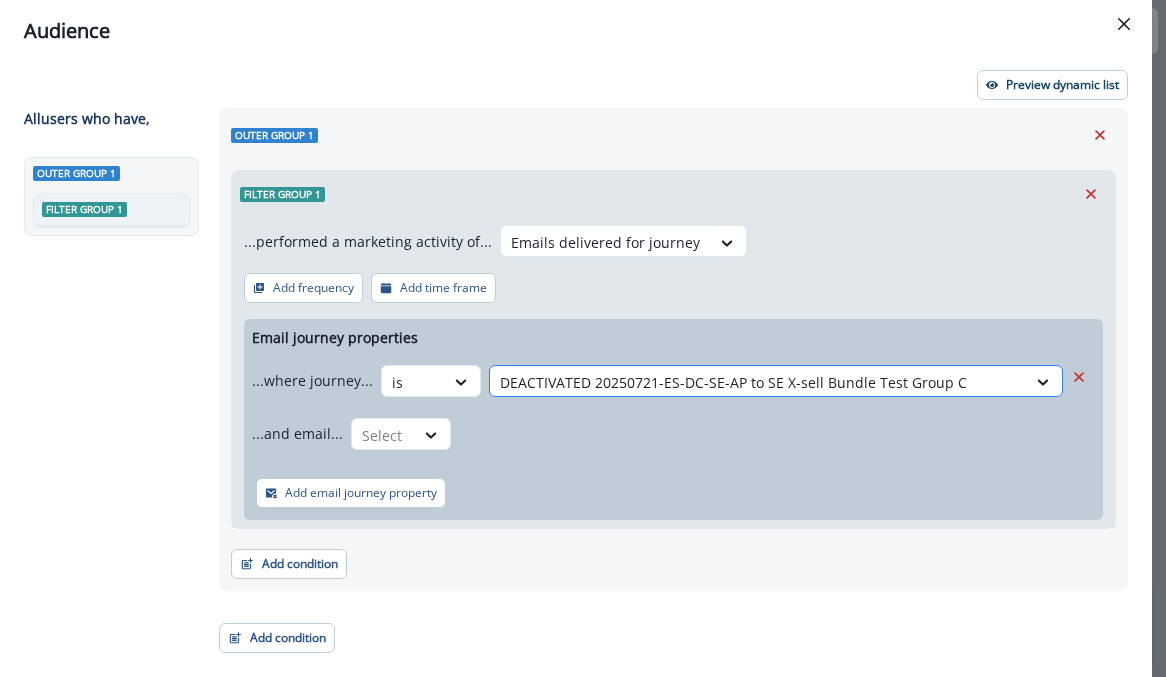 click at bounding box center [758, 382] 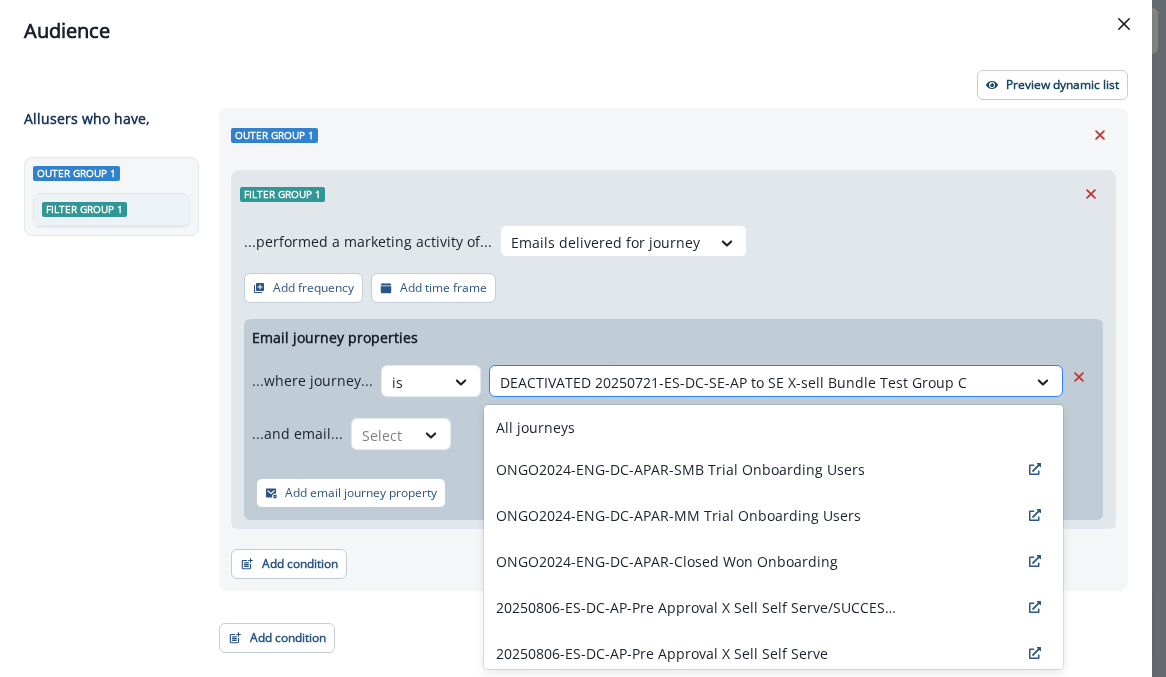 click at bounding box center [758, 382] 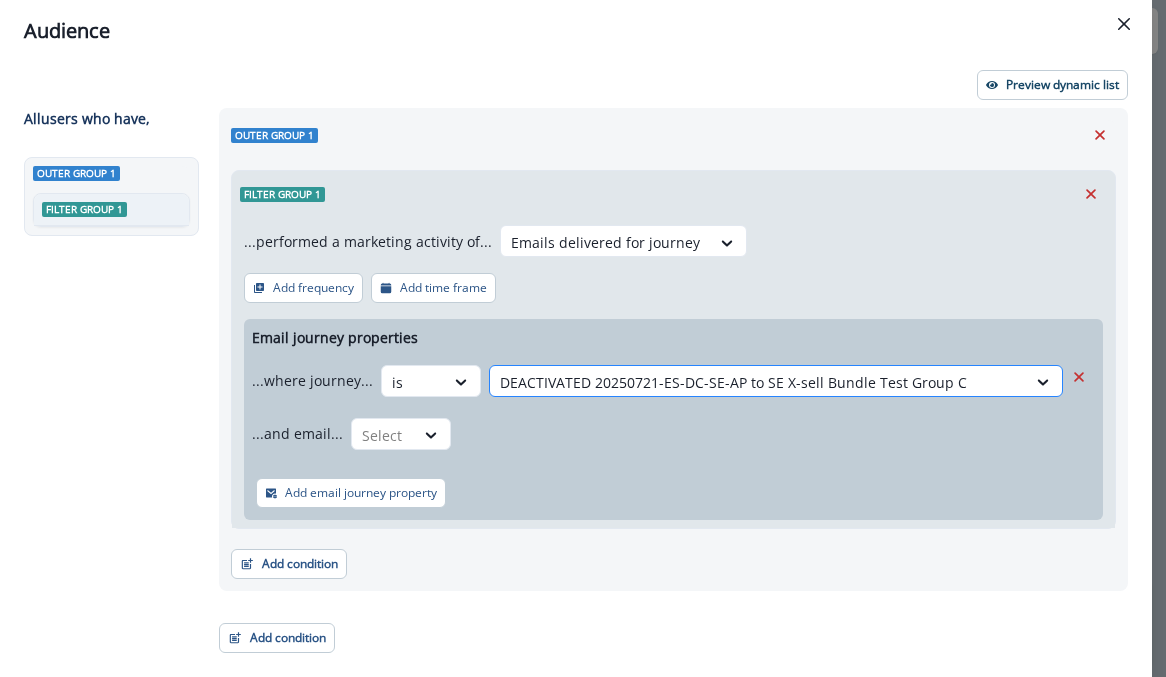 click at bounding box center (758, 382) 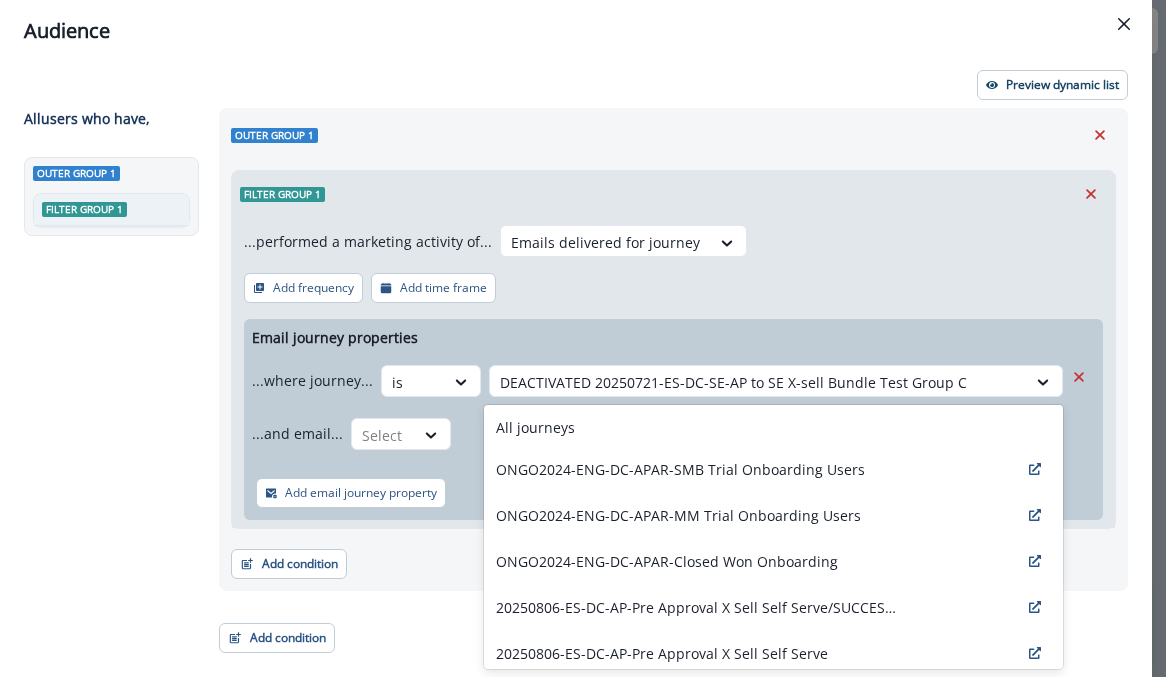 click on "...performed a marketing activity of... Emails delivered for journey Add frequency Add time frame Email journey properties ...where journey... is option DEACTIVATED [DATE]-ES-DC-SE-AP to SE X-sell Bundle Test Group C, selected. DEACTIVATED [DATE]-ES-DC-SE-AP to SE X-sell Bundle Test Group C selected, 48 of 70. 70 results available. Use Up and Down to choose options, press Enter to select the currently focused option, press Escape to exit the menu, press Tab to select the option and exit the menu. DEACTIVATED [DATE]-ES-DC-SE-AP to SE X-sell Bundle Test Group C ...and email... Select Add email journey property" at bounding box center [673, 372] 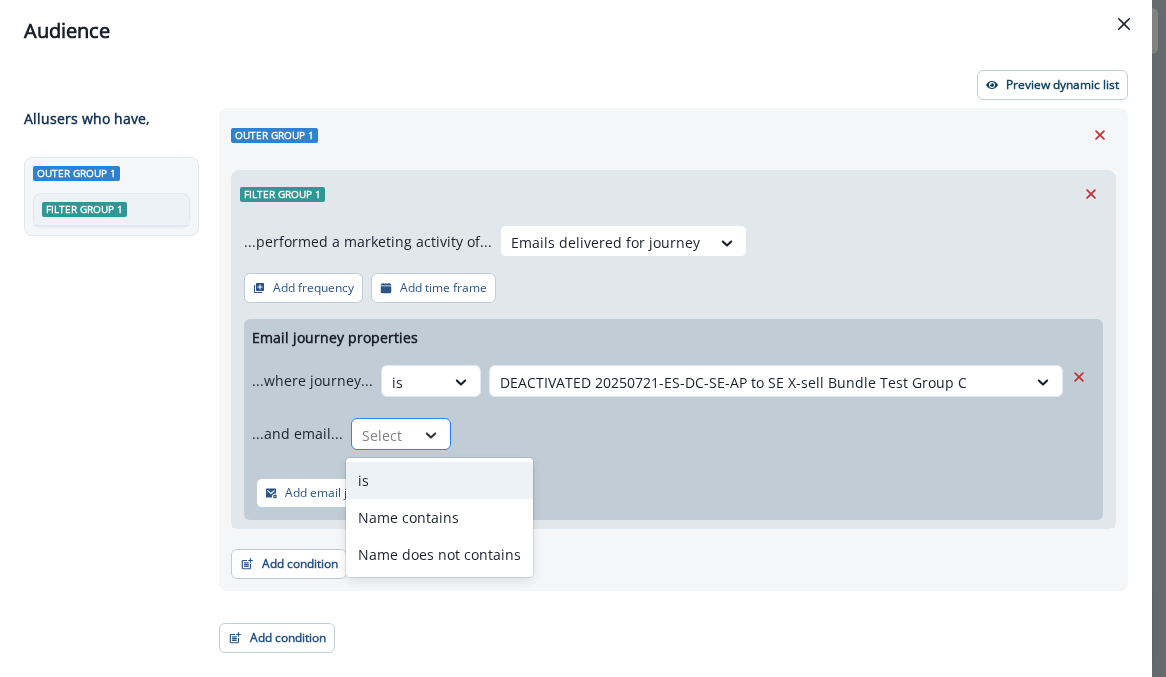 click 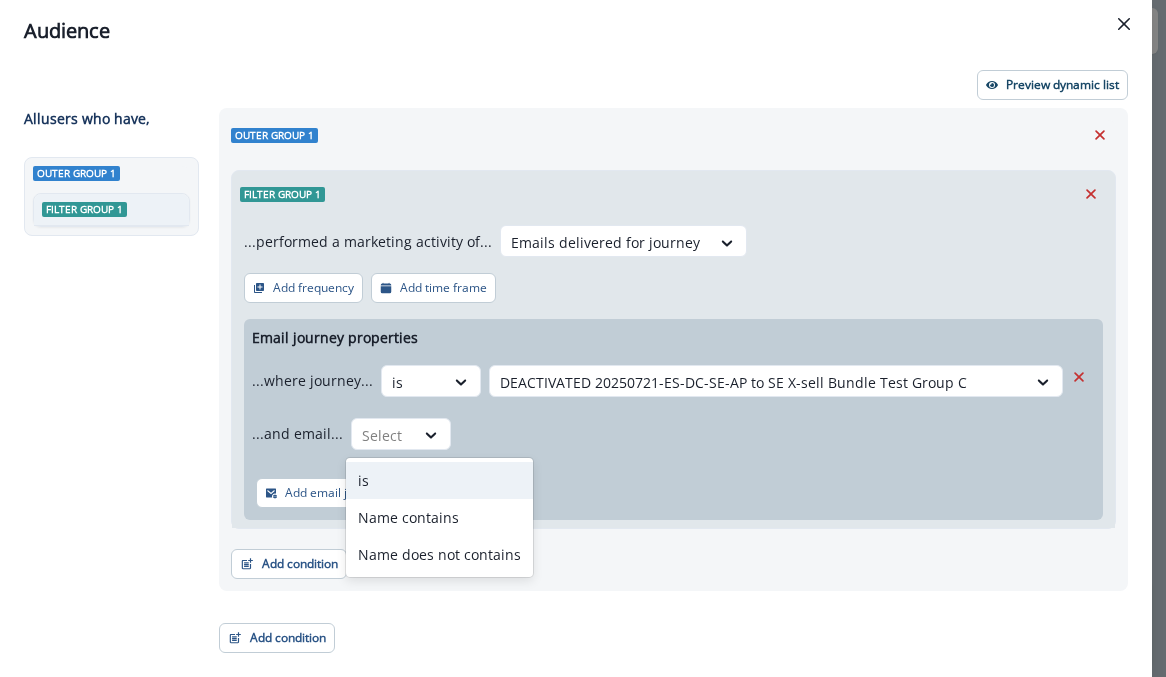 click on "is" at bounding box center [439, 480] 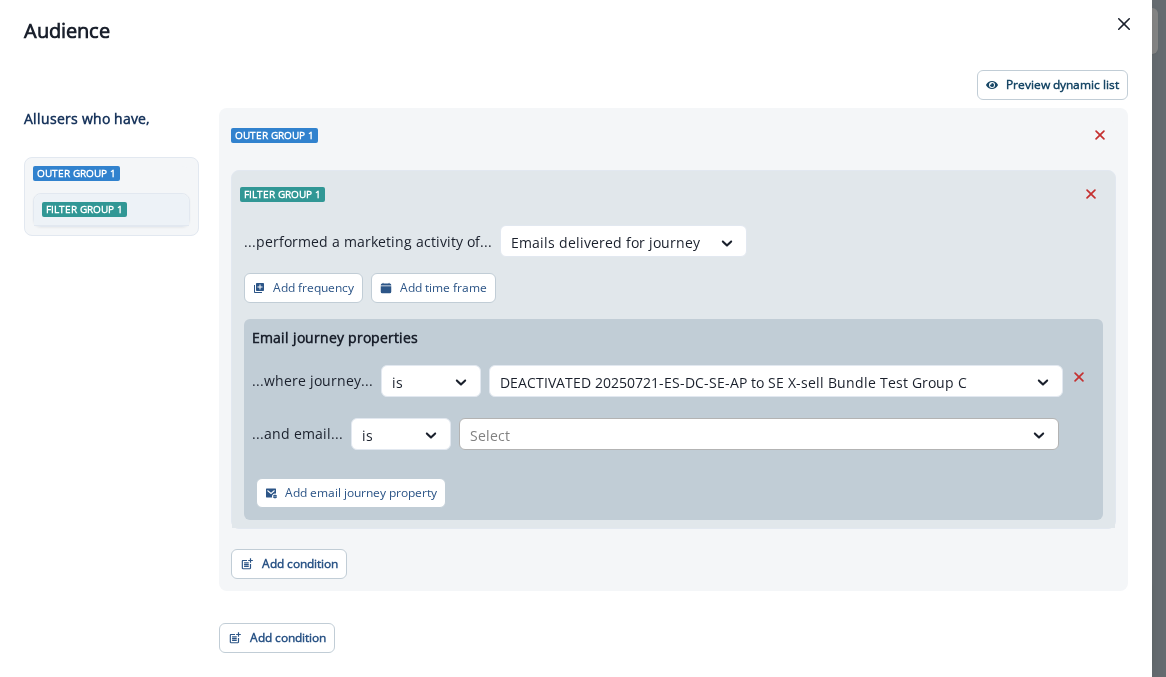 click at bounding box center [758, 382] 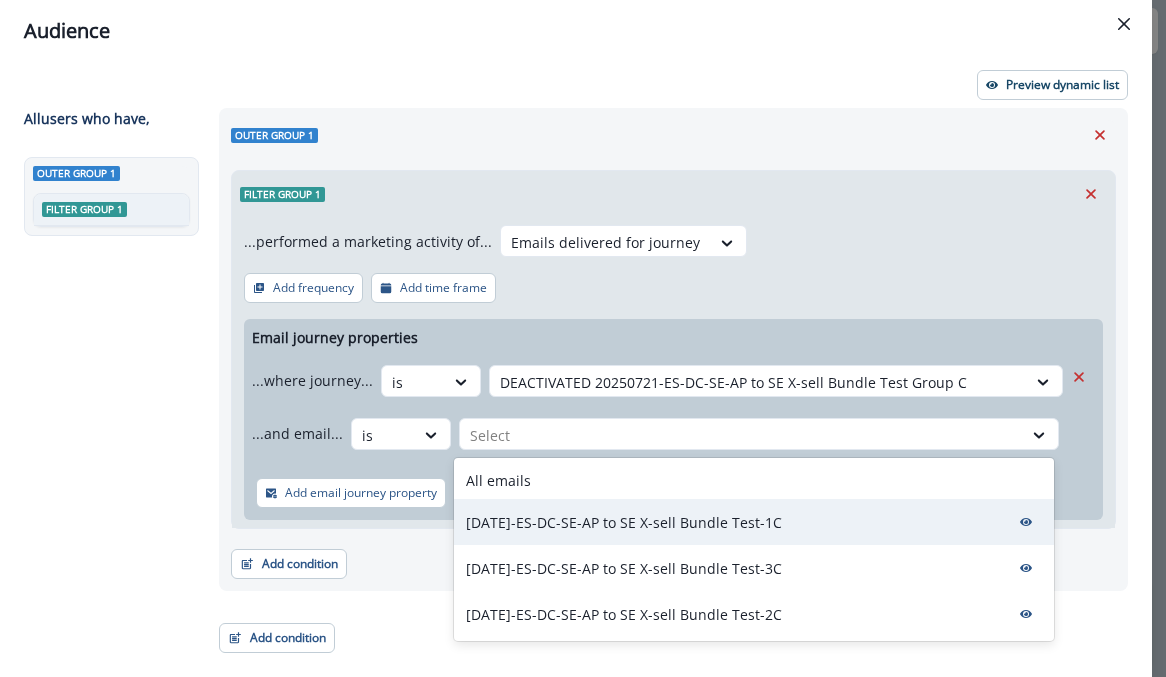 click on "[DATE]-ES-DC-SE-AP to SE X-sell Bundle Test-1C" at bounding box center [624, 522] 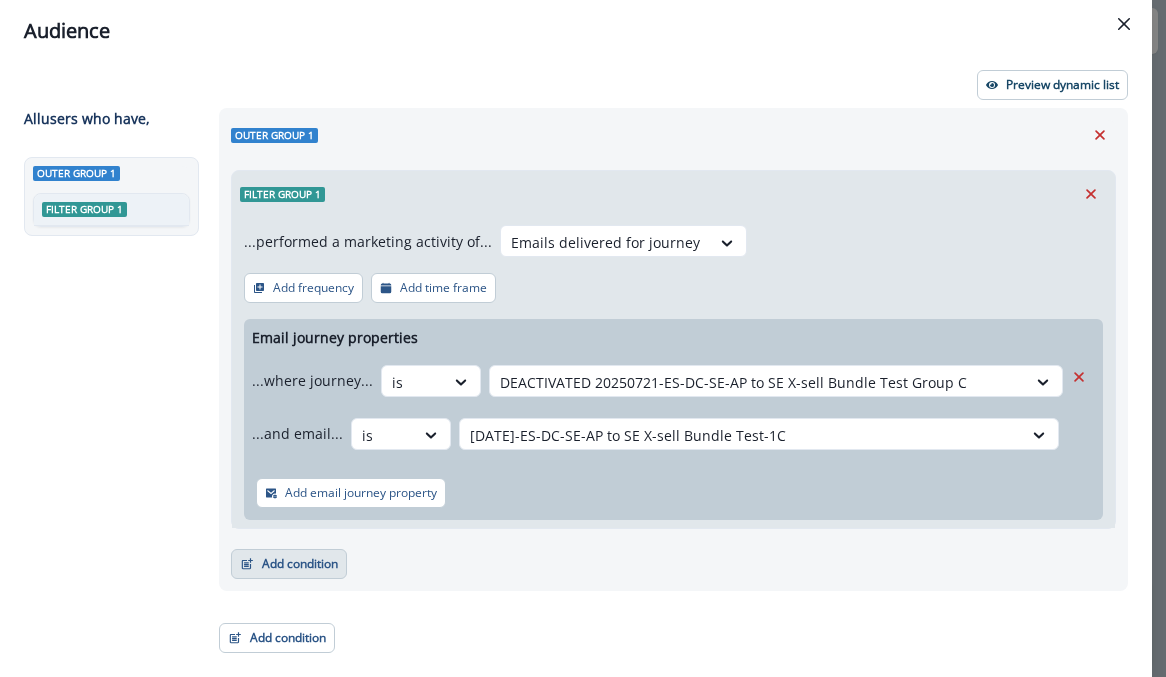 click on "Add condition" at bounding box center (289, 564) 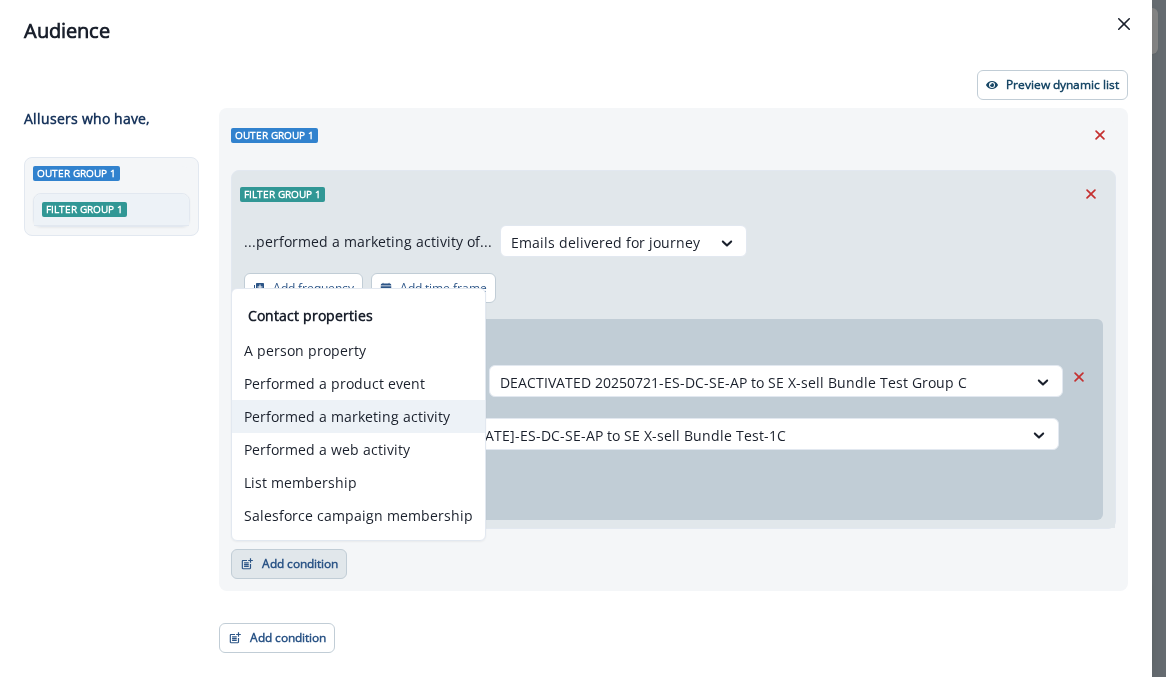 click on "Performed a marketing activity" at bounding box center [358, 416] 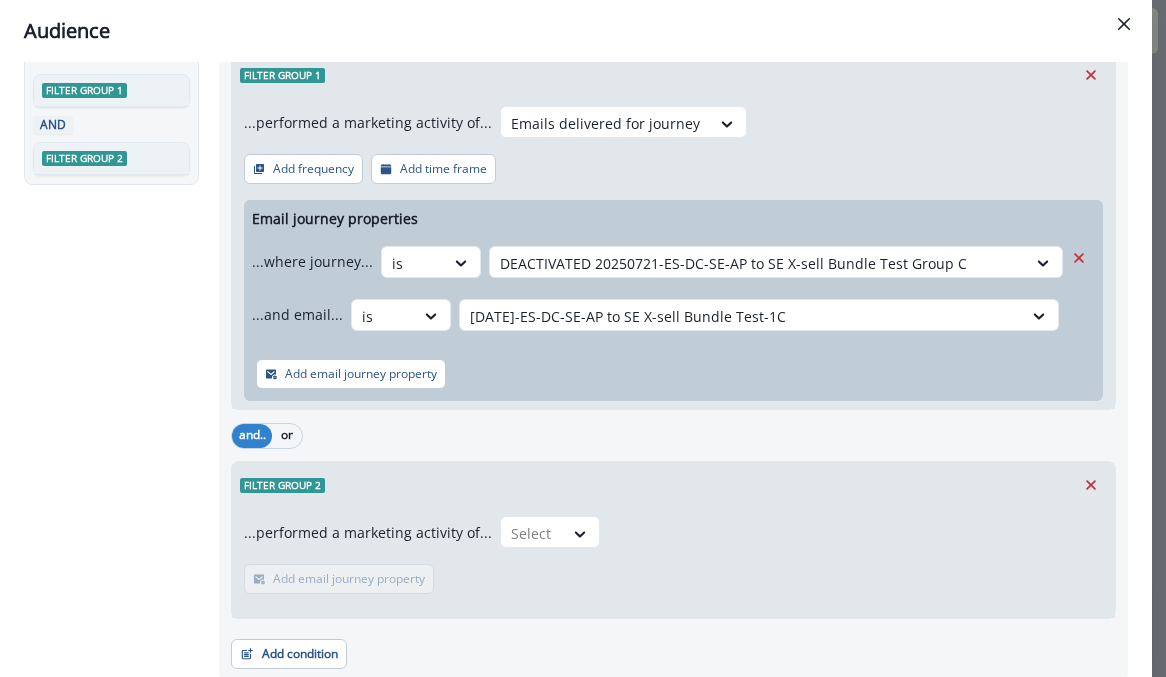 scroll, scrollTop: 124, scrollLeft: 0, axis: vertical 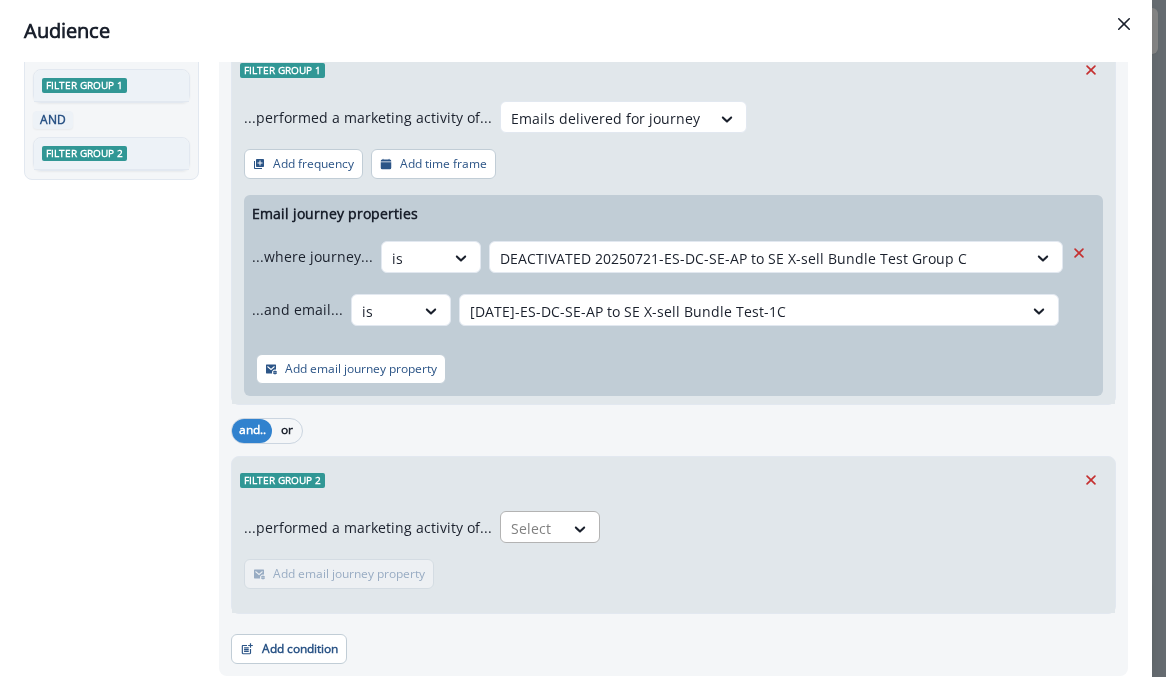 click on "Select" at bounding box center [532, 528] 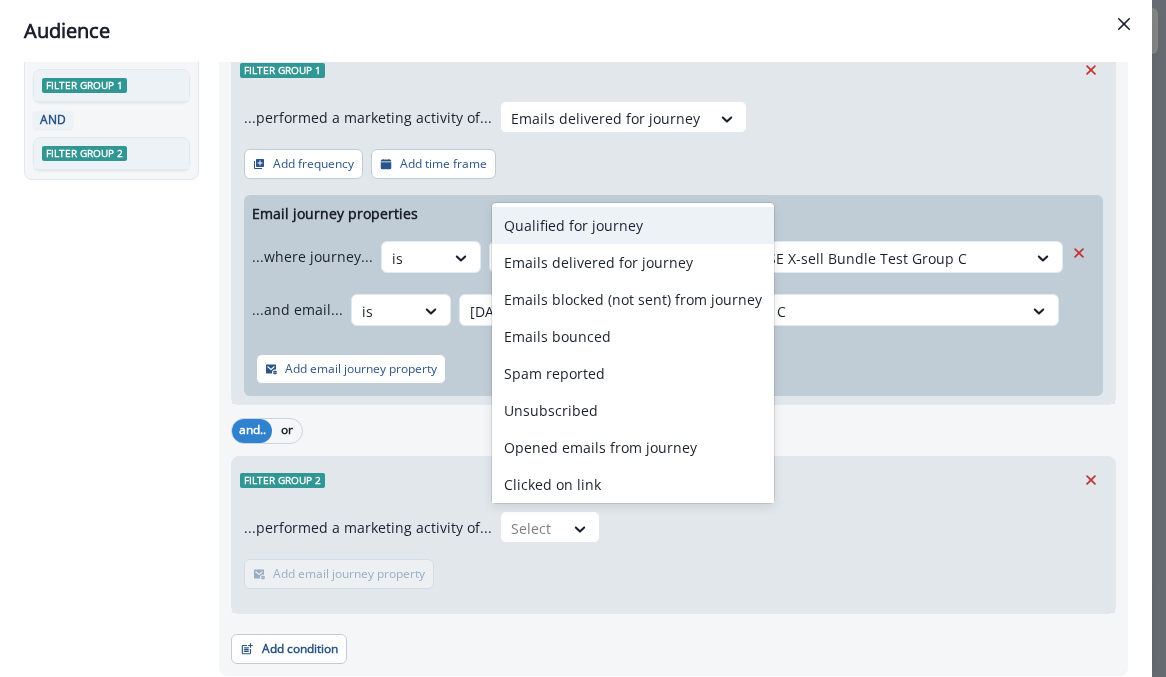 click at bounding box center [673, 555] 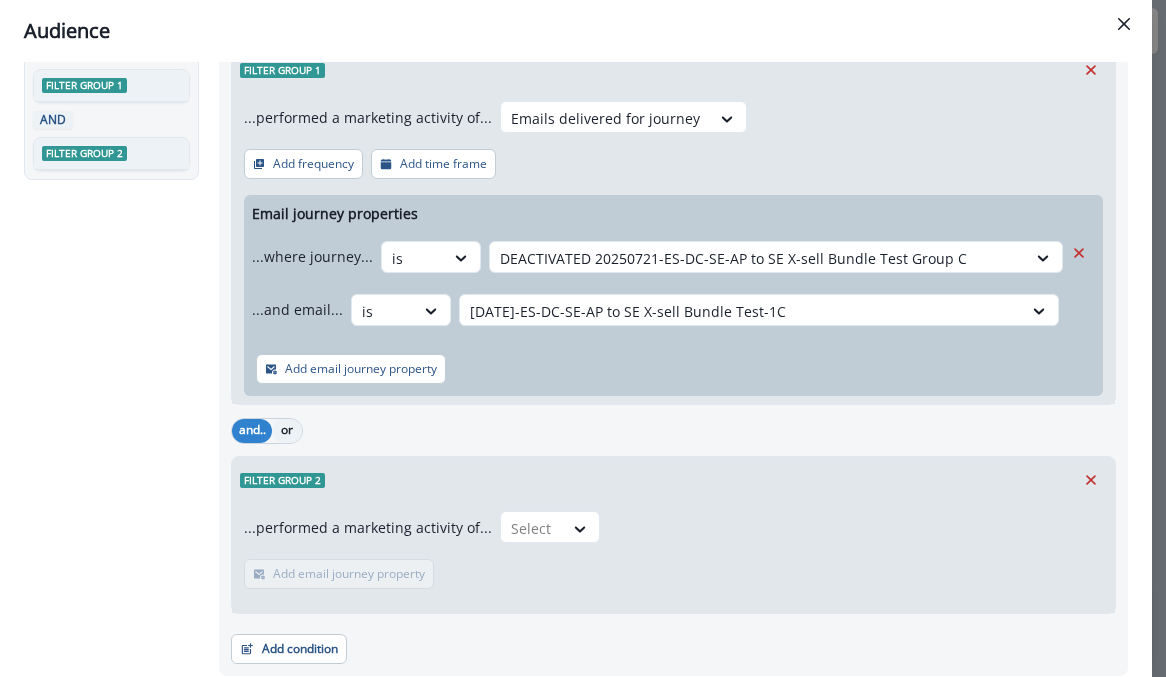 click on "or" at bounding box center [287, 431] 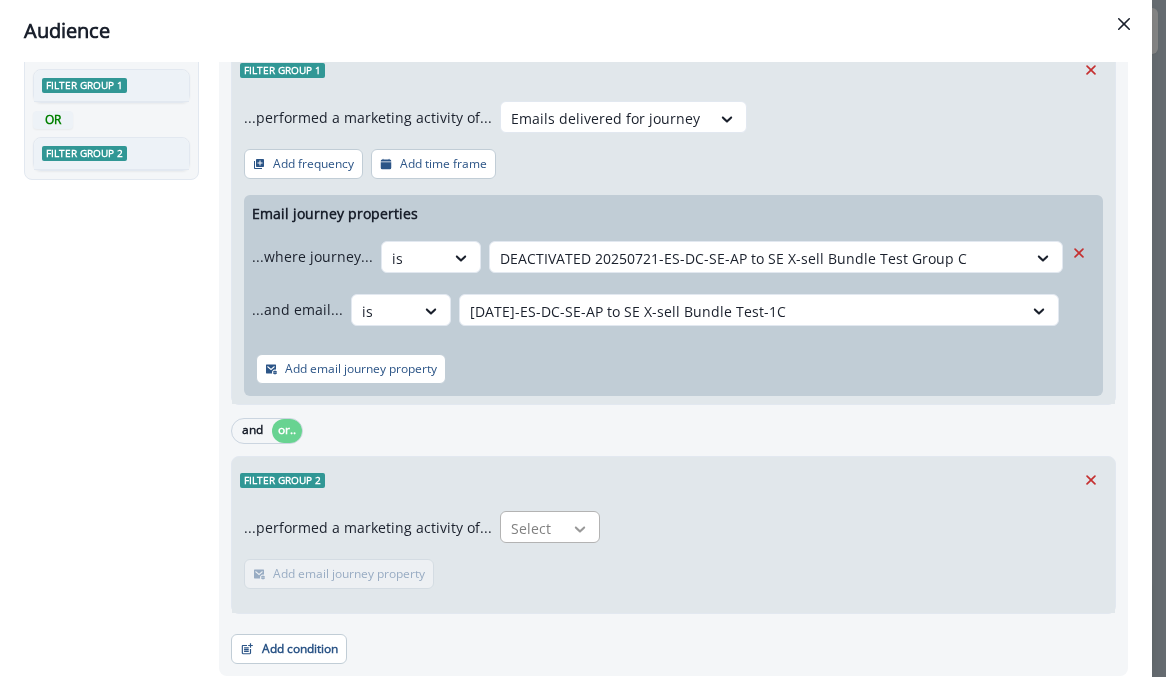 click 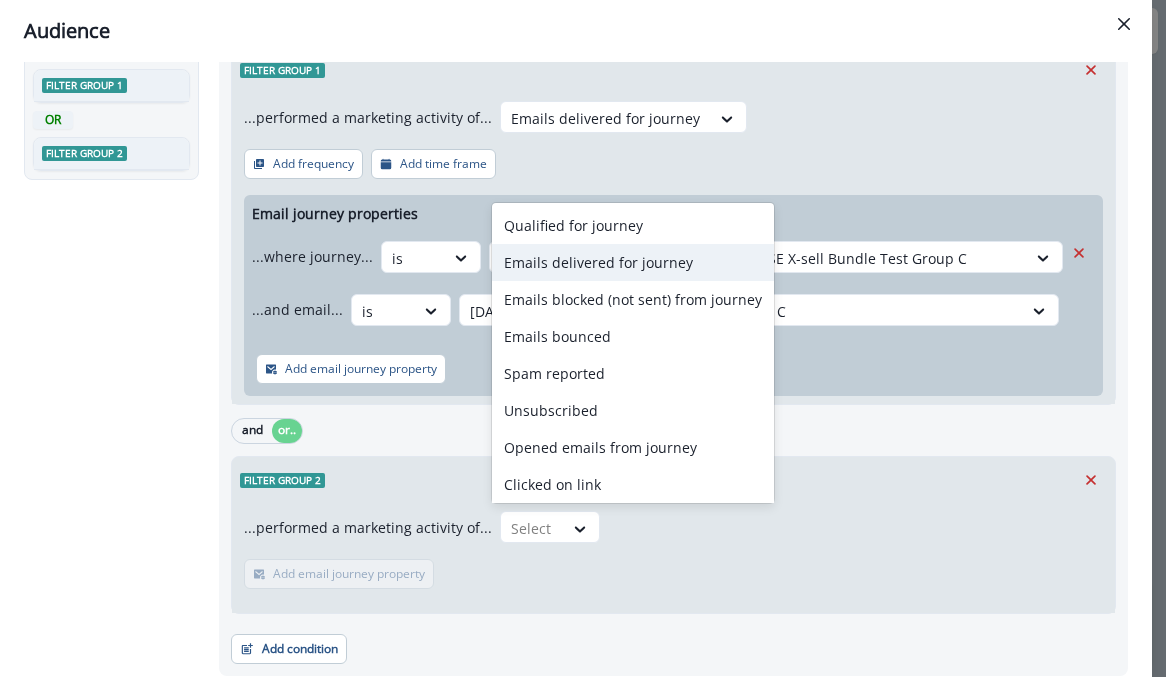 click on "Emails delivered for journey" at bounding box center [633, 262] 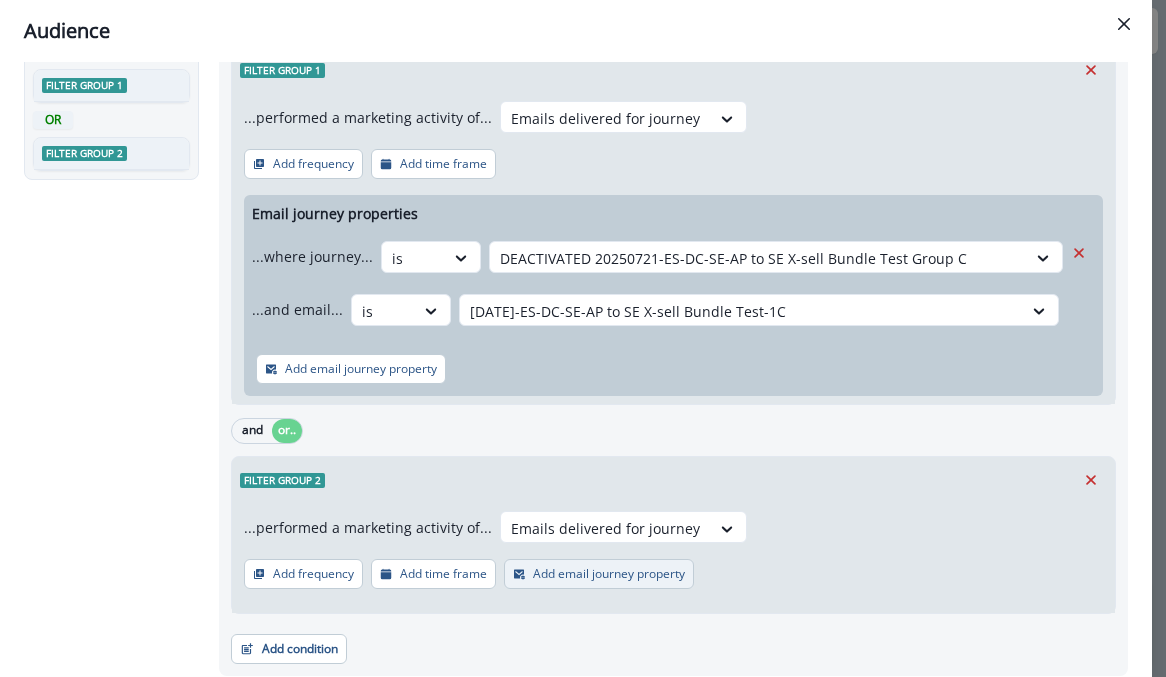 click on "Add email journey property" at bounding box center [609, 574] 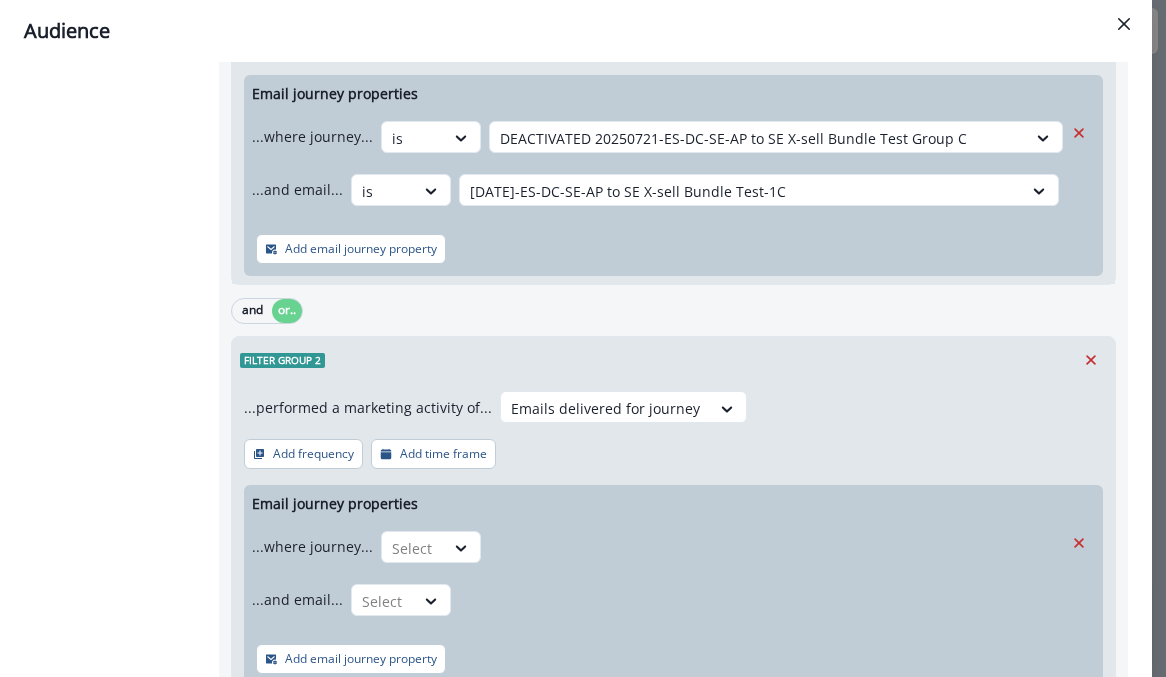scroll, scrollTop: 250, scrollLeft: 0, axis: vertical 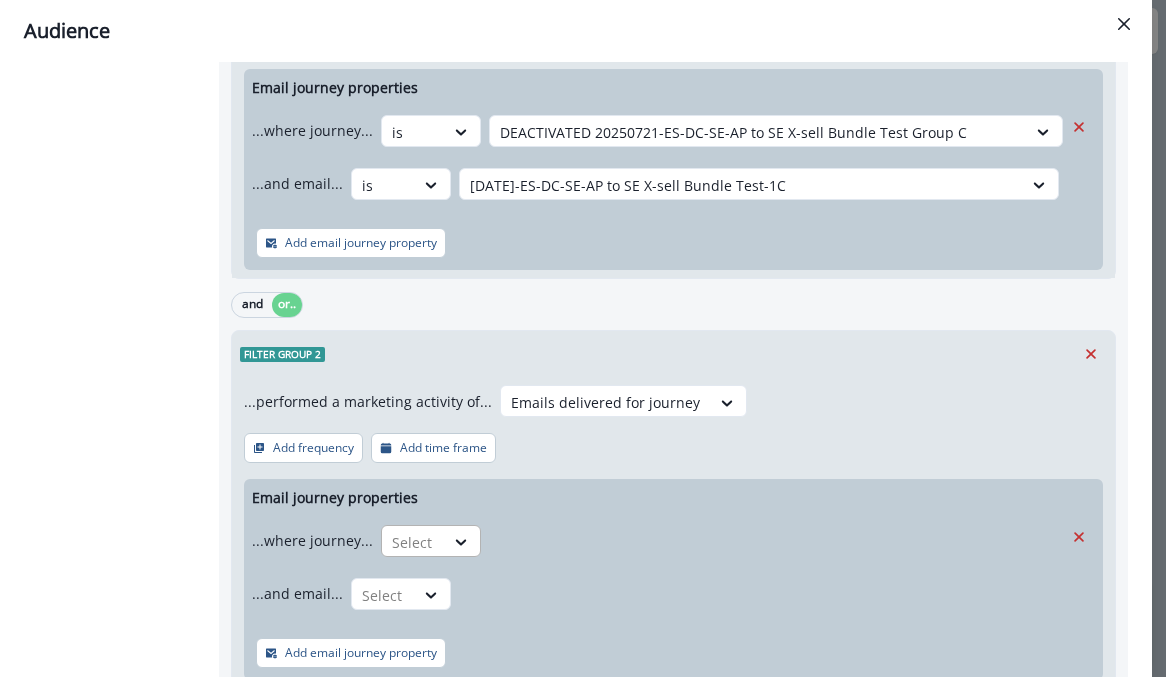 click at bounding box center (413, 542) 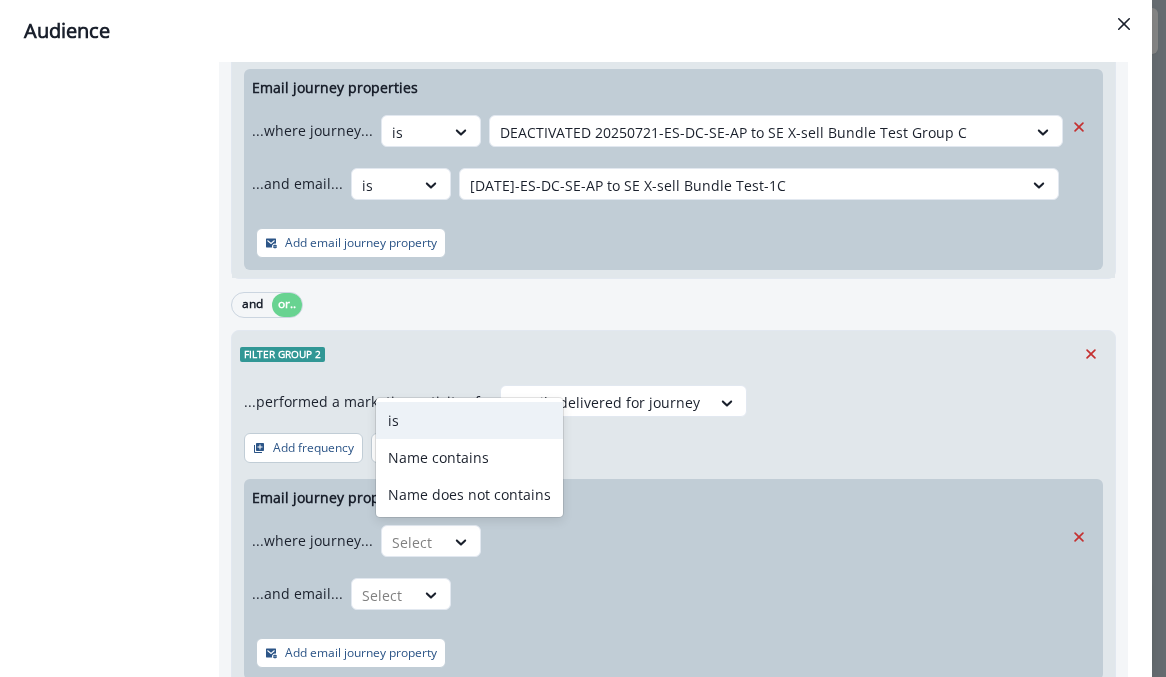 click on "is" at bounding box center [469, 420] 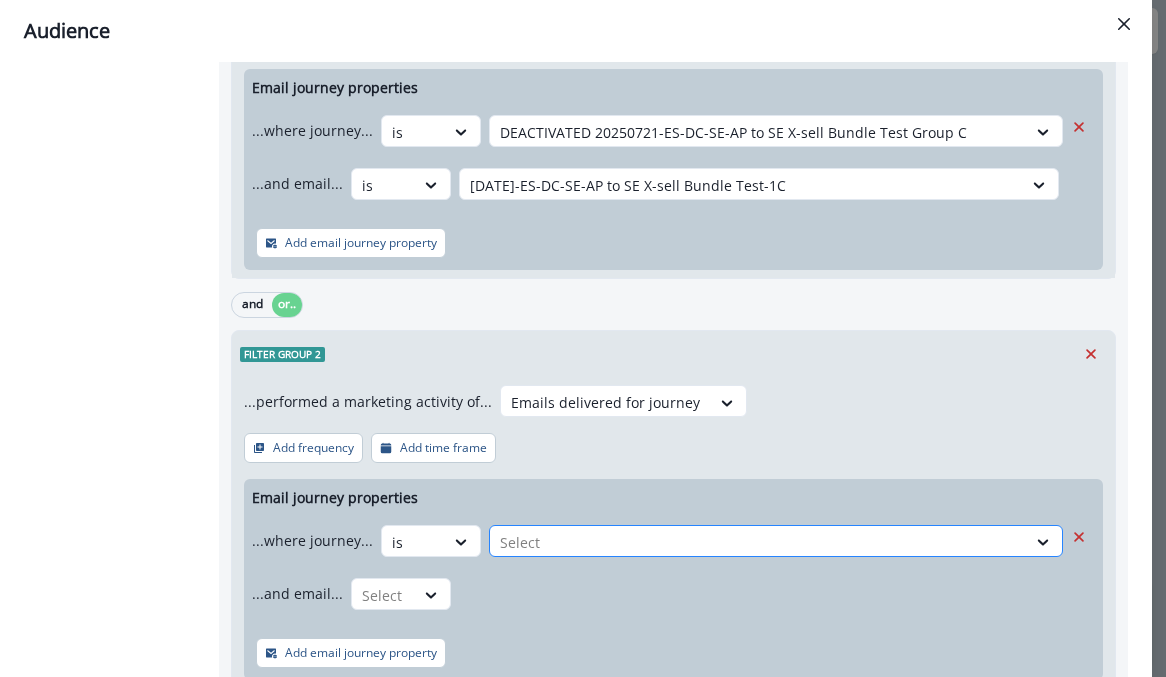 click at bounding box center (758, 542) 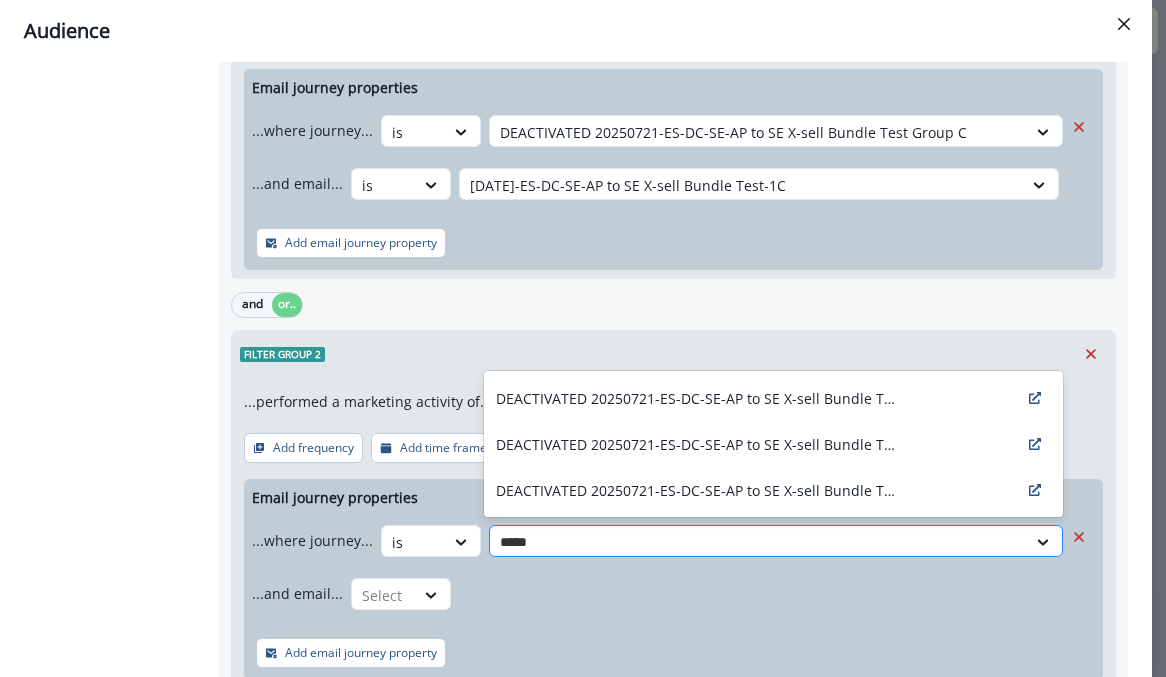 type on "******" 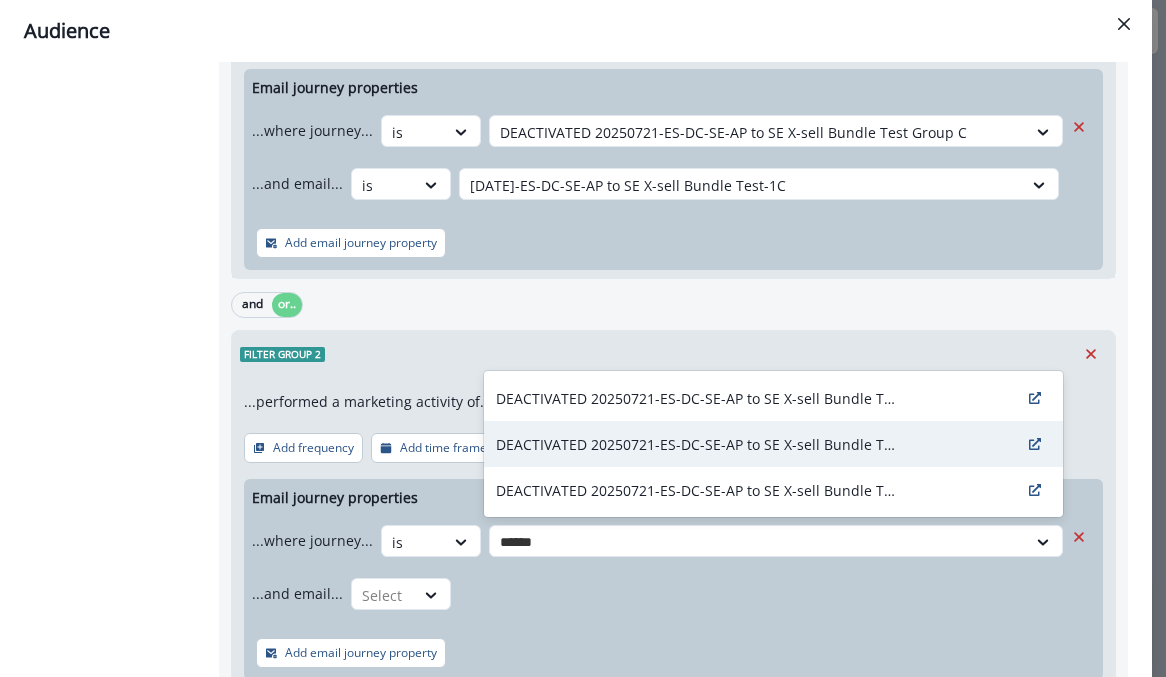 click on "DEACTIVATED 20250721-ES-DC-SE-AP to SE X-sell Bundle Test Group B" at bounding box center [696, 444] 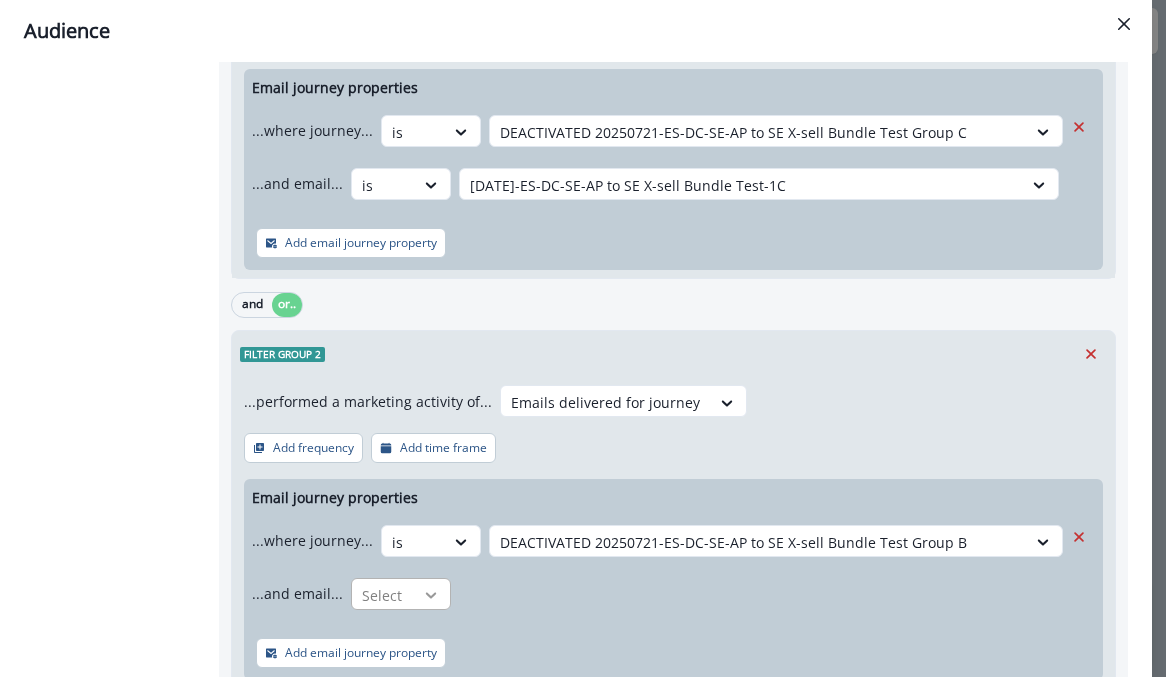 click 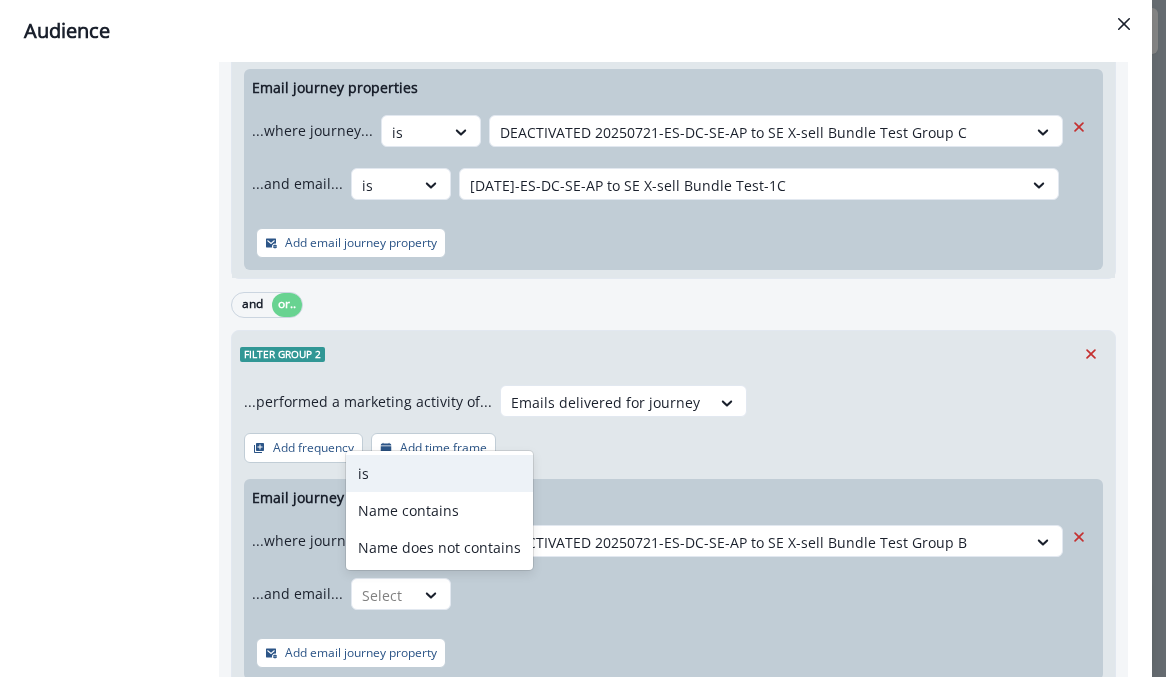 click on "is" at bounding box center (439, 473) 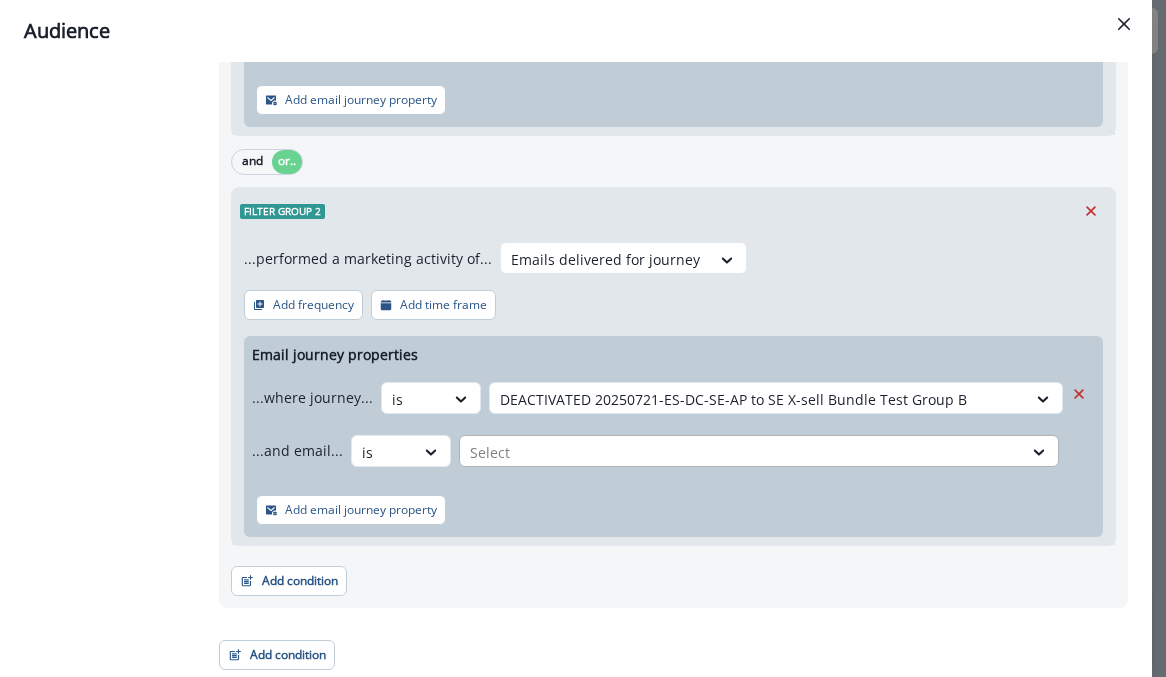 scroll, scrollTop: 394, scrollLeft: 0, axis: vertical 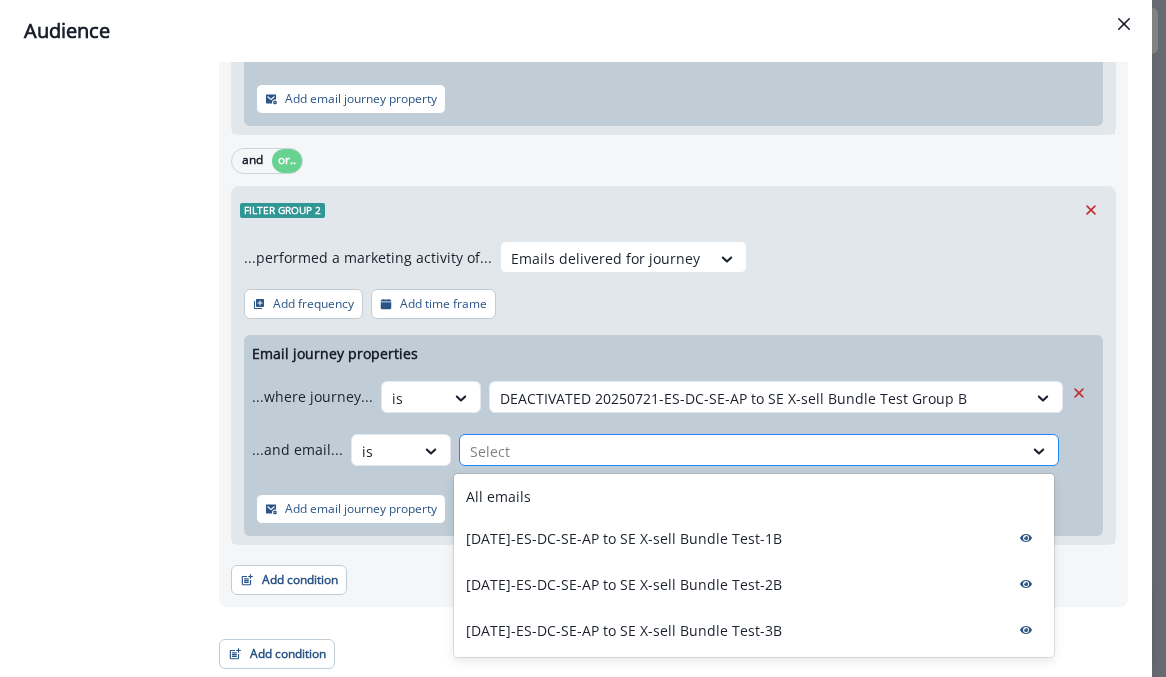 click at bounding box center (741, 451) 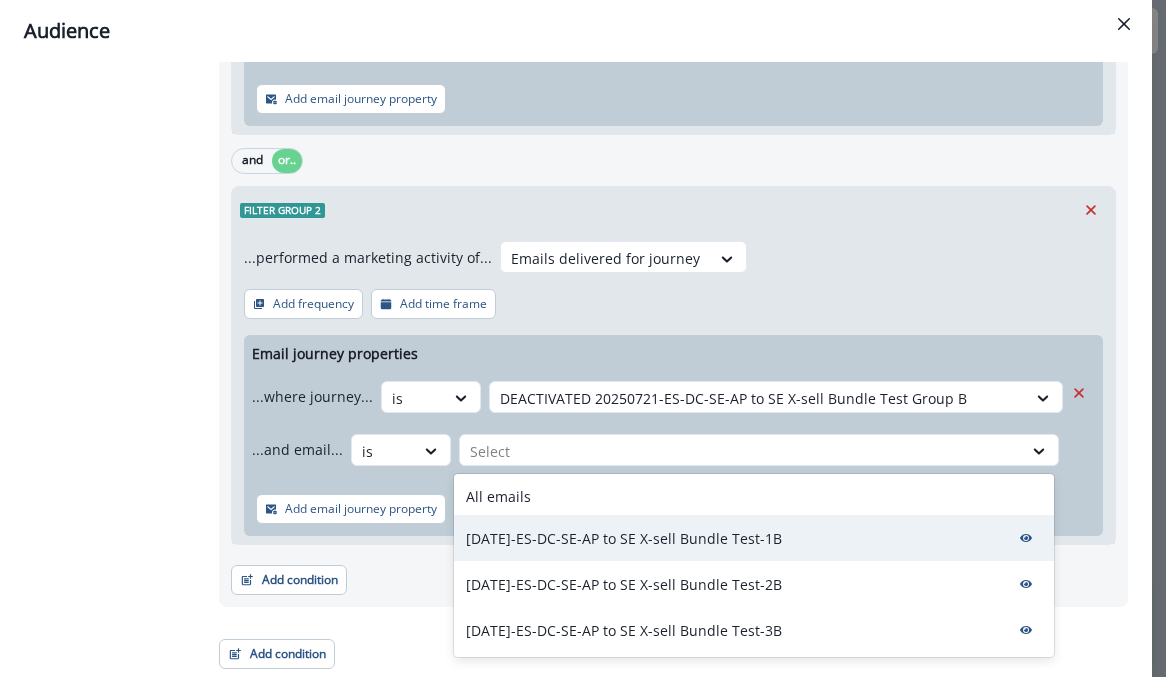 click on "[DATE]-ES-DC-SE-AP to SE X-sell Bundle Test-1B" at bounding box center (624, 538) 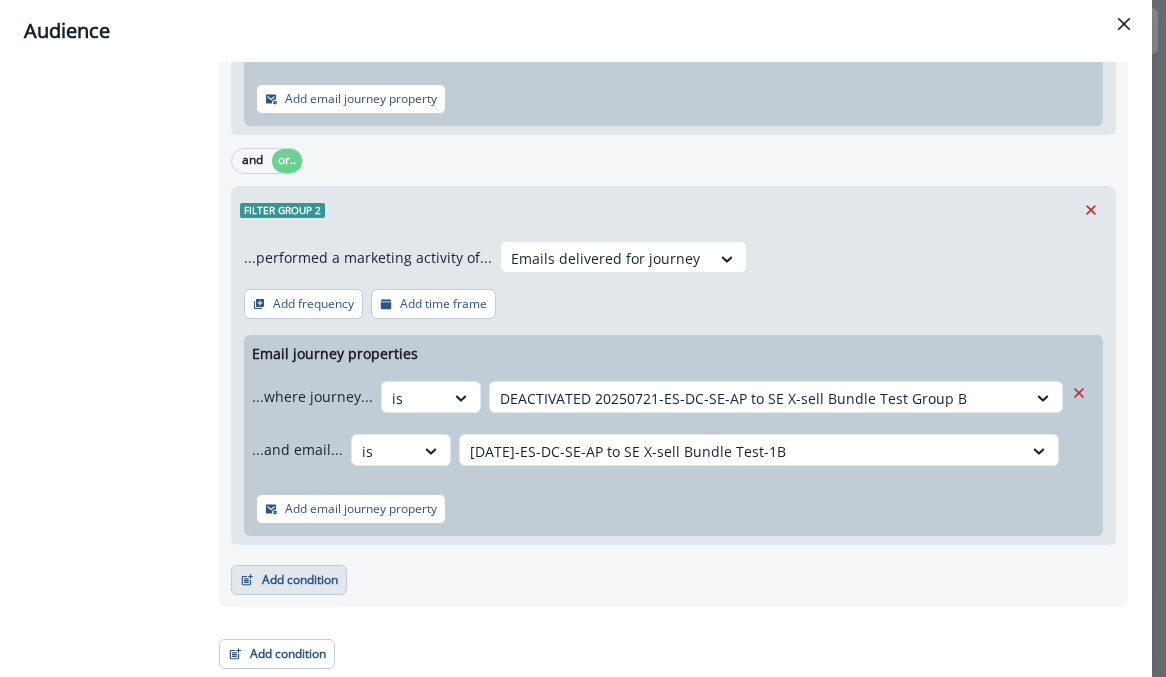 click on "Add condition" at bounding box center (289, 580) 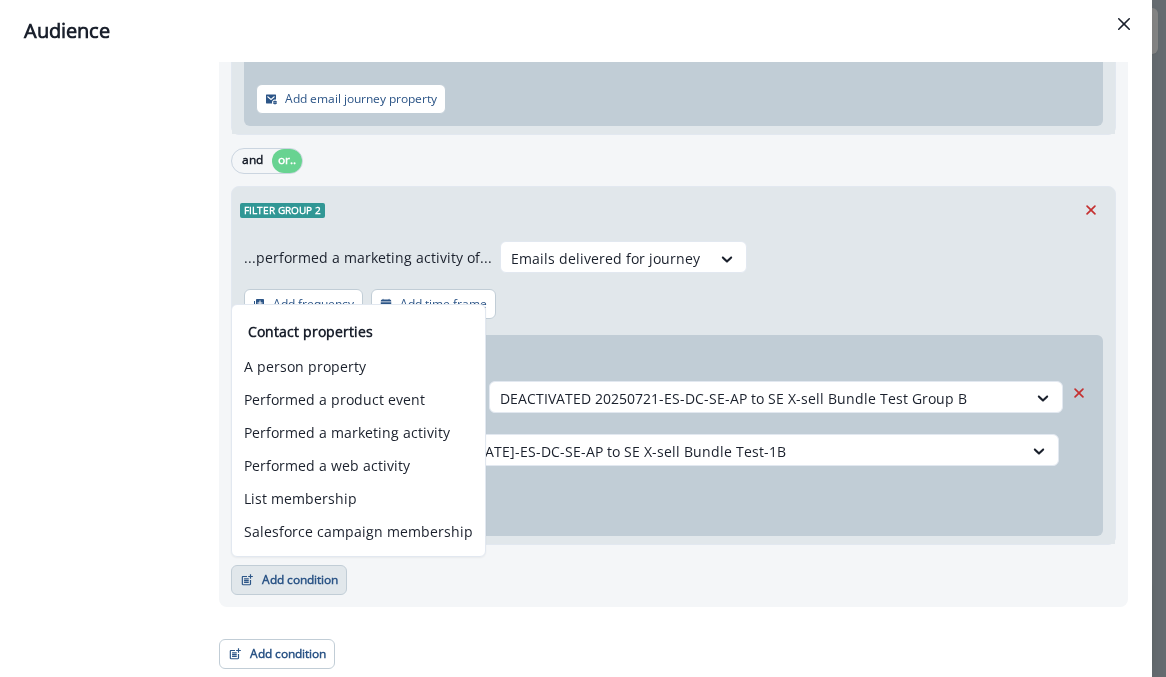 click on "Add condition Contact properties A person property Performed a product event Performed a marketing activity Performed a web activity List membership Salesforce campaign membership" at bounding box center (673, 570) 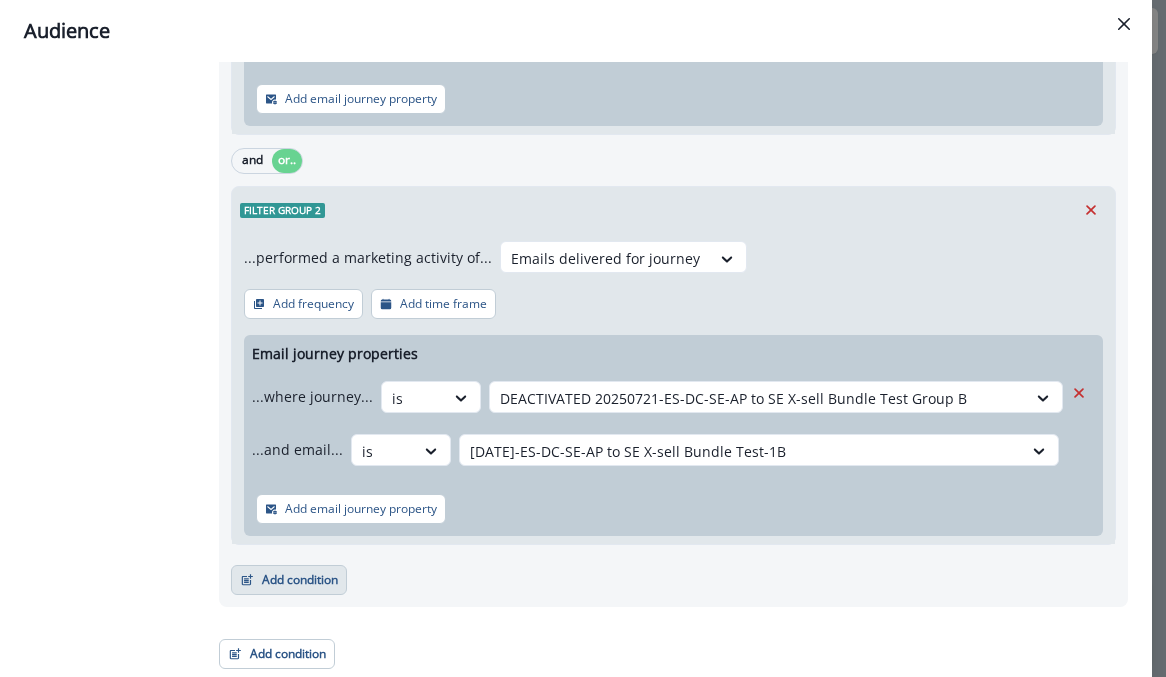 click on "Add condition" at bounding box center (289, 580) 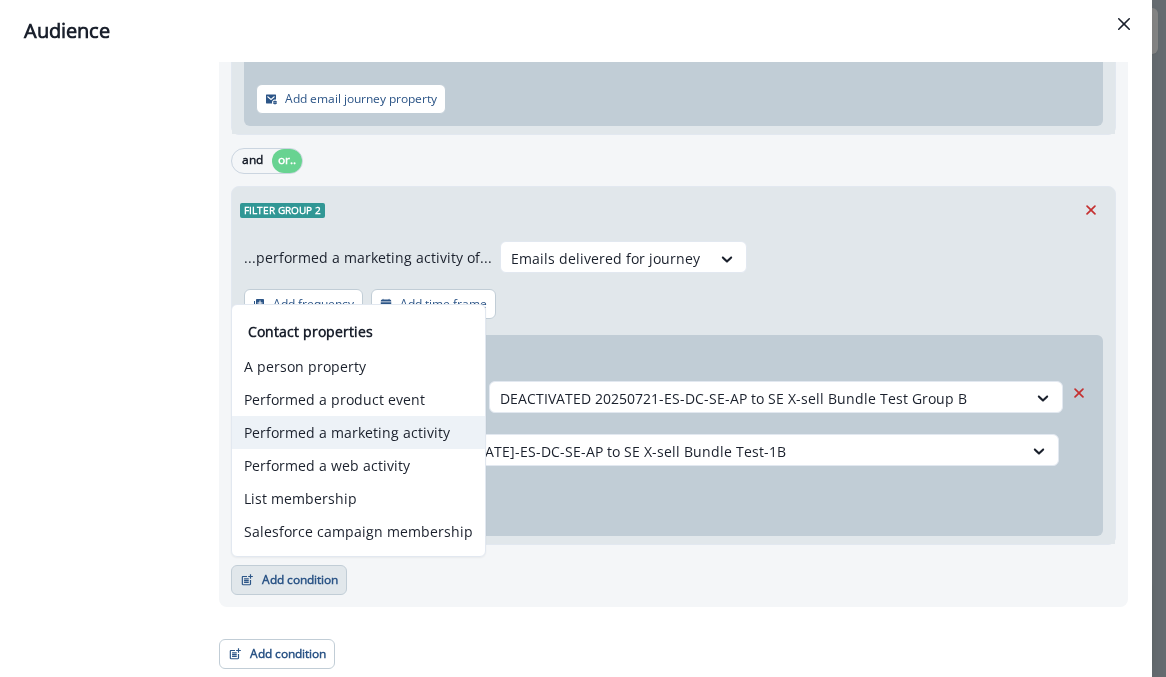 click on "Performed a marketing activity" at bounding box center (358, 432) 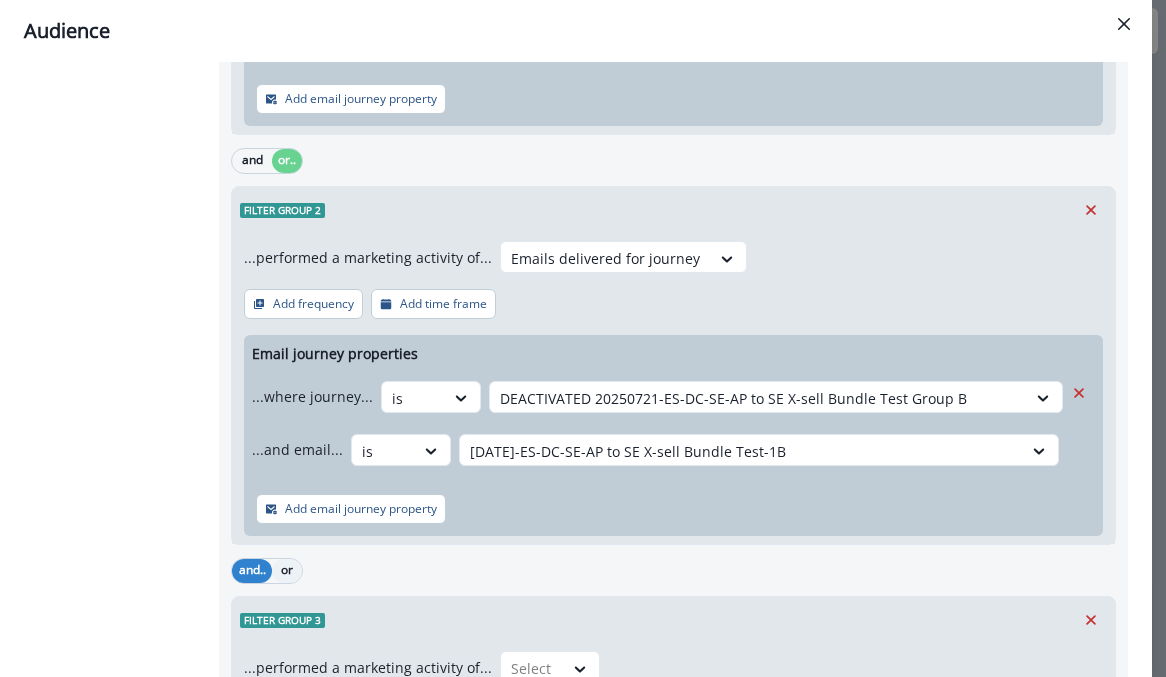 click on "or" at bounding box center [287, 571] 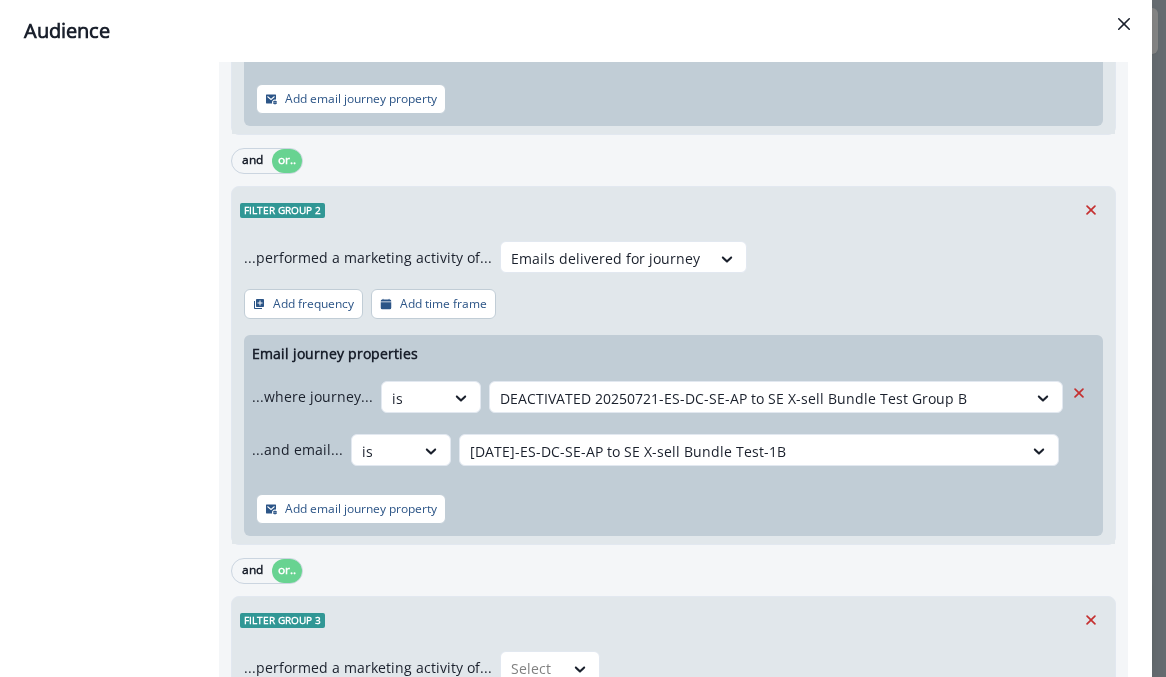 scroll, scrollTop: 603, scrollLeft: 0, axis: vertical 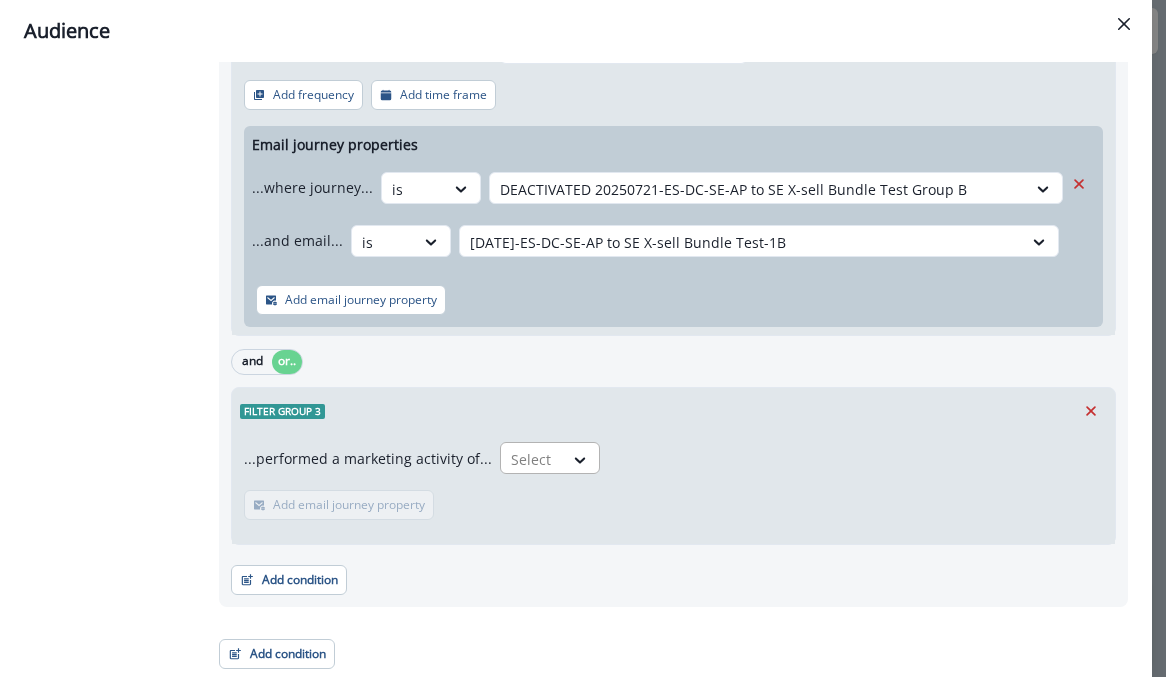 click at bounding box center (532, 459) 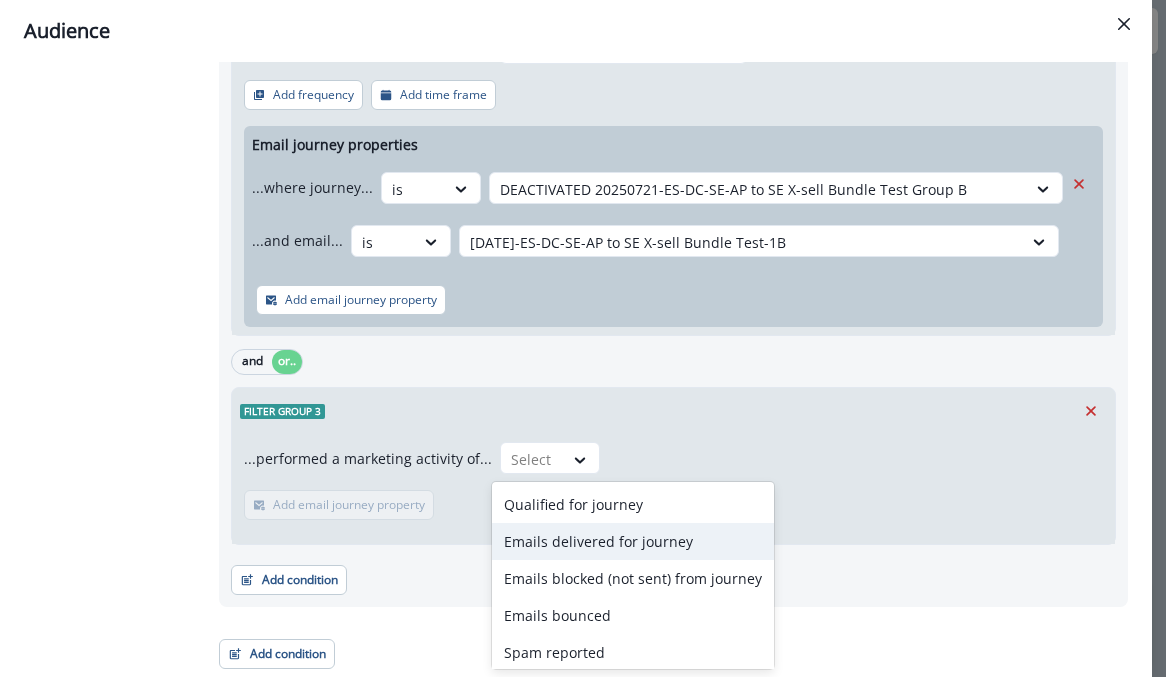 click on "Emails delivered for journey" at bounding box center [633, 541] 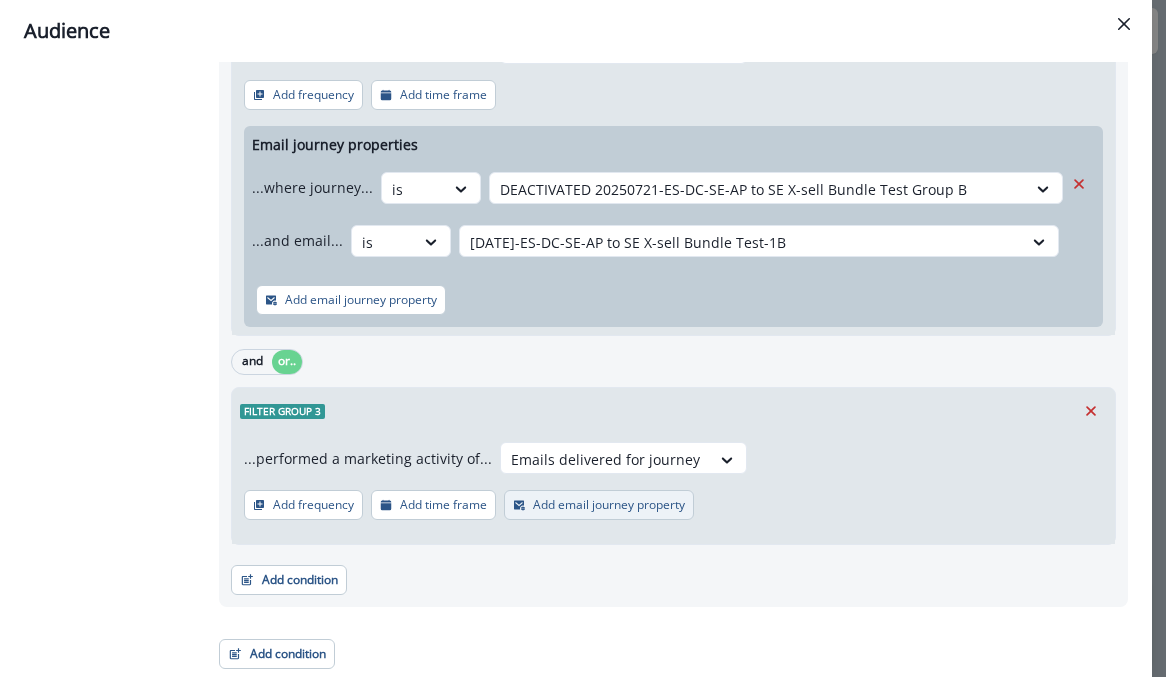 click on "Add email journey property" at bounding box center [609, 505] 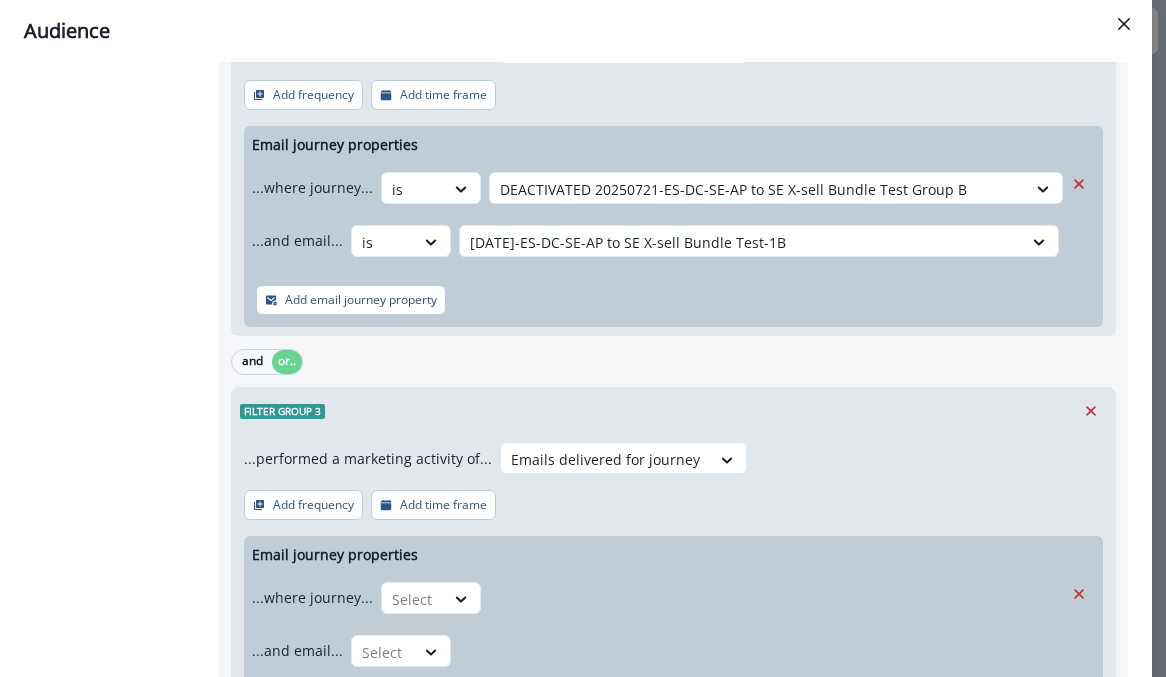 scroll, scrollTop: 683, scrollLeft: 0, axis: vertical 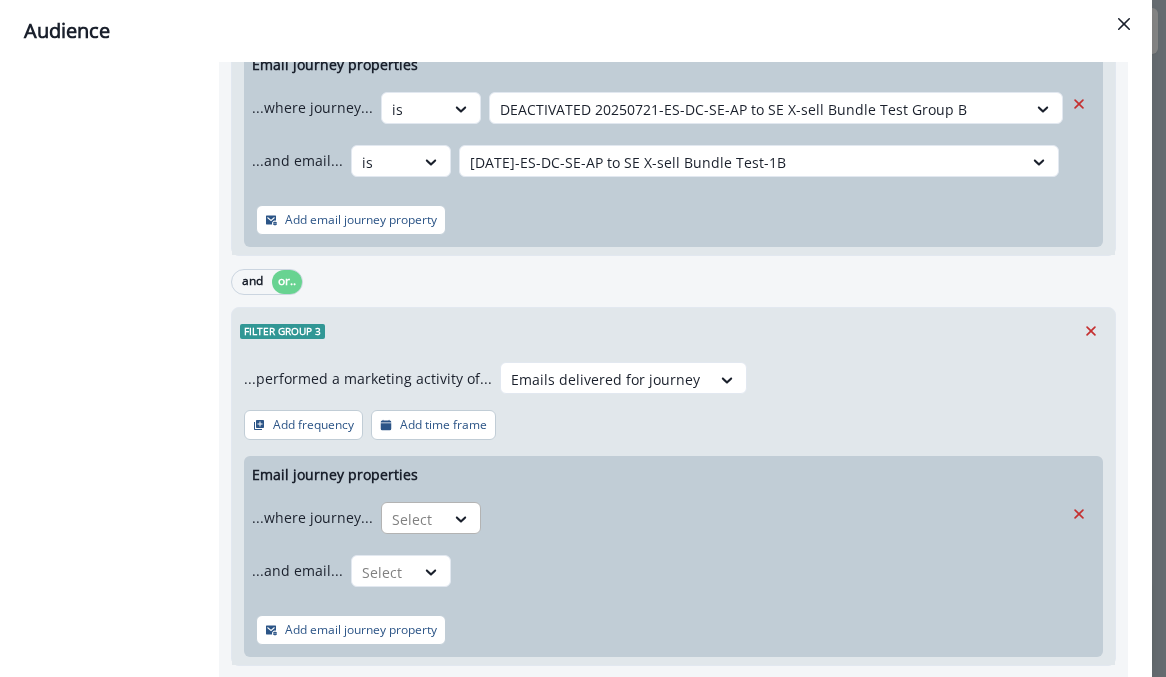 click at bounding box center (413, 519) 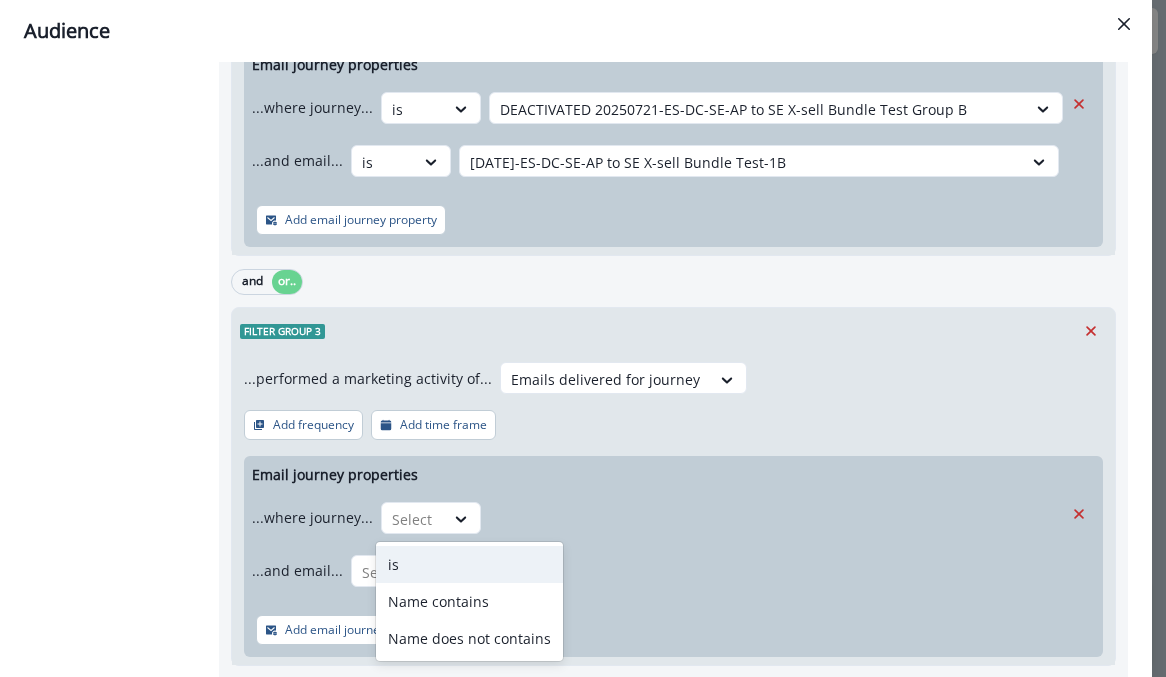 click on "is" at bounding box center (469, 564) 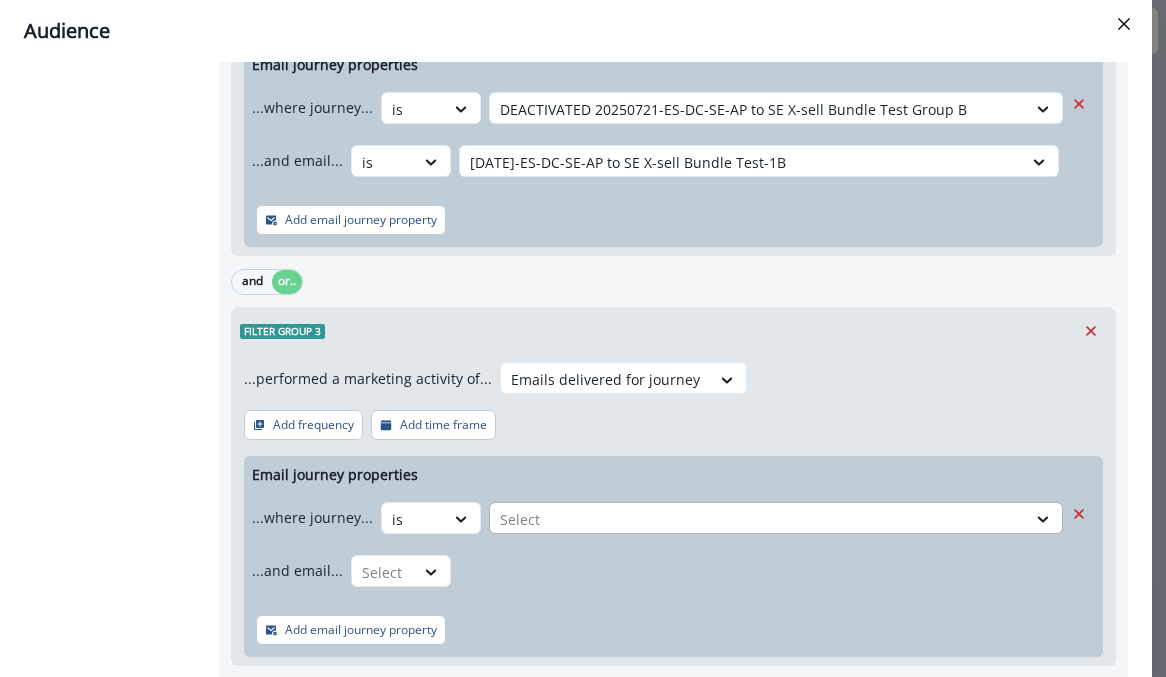 click at bounding box center (758, 519) 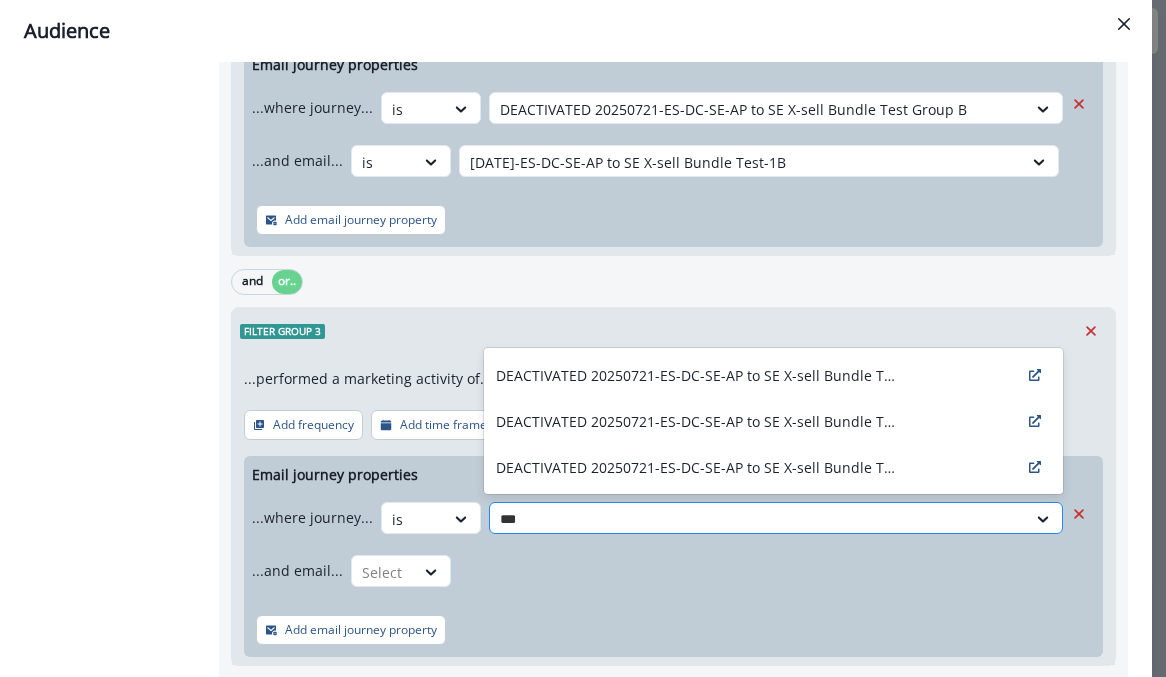 type on "****" 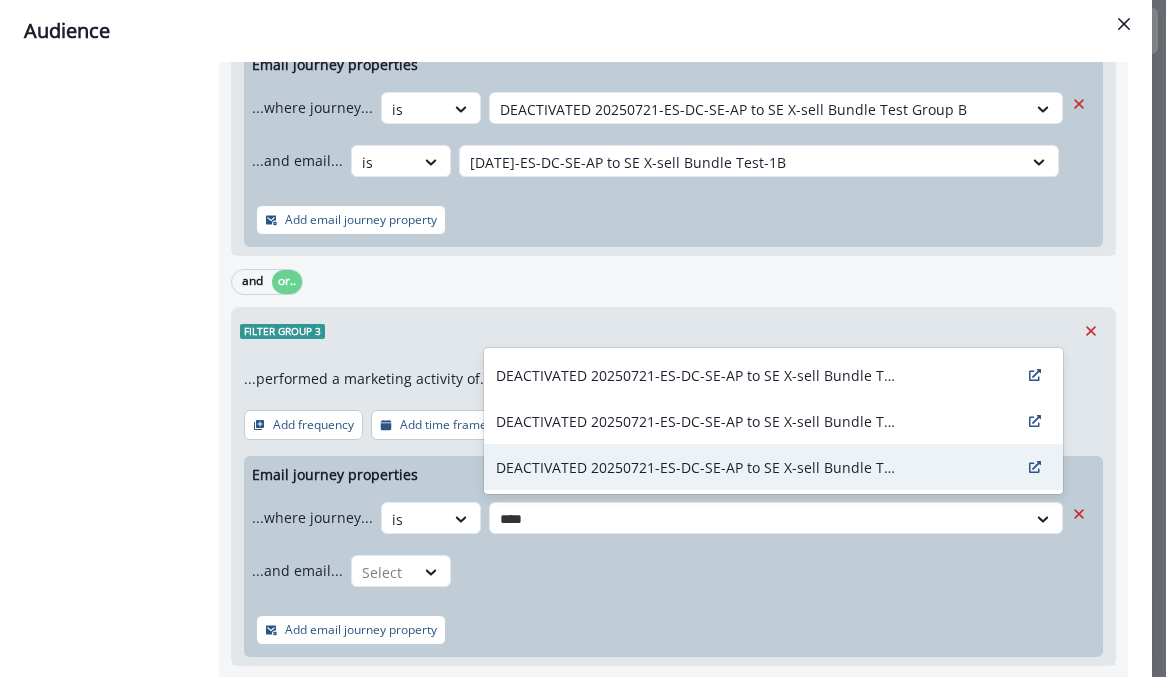 click on "DEACTIVATED 20250721-ES-DC-SE-AP to SE X-sell Bundle Test Group A" at bounding box center (696, 467) 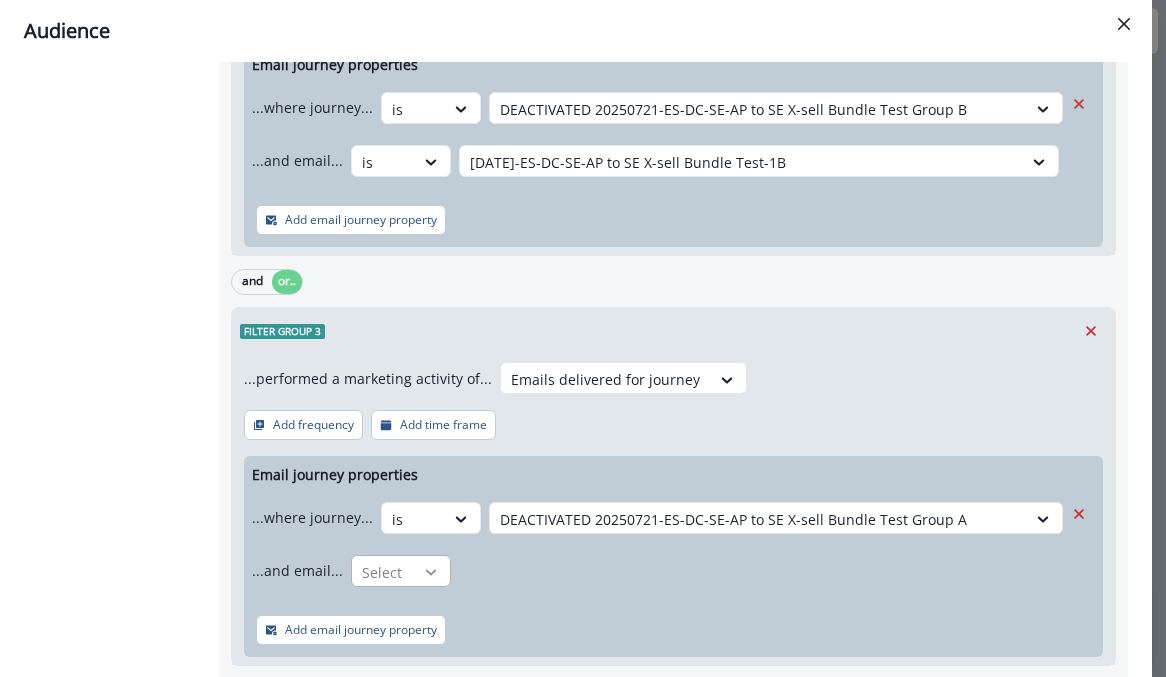 click 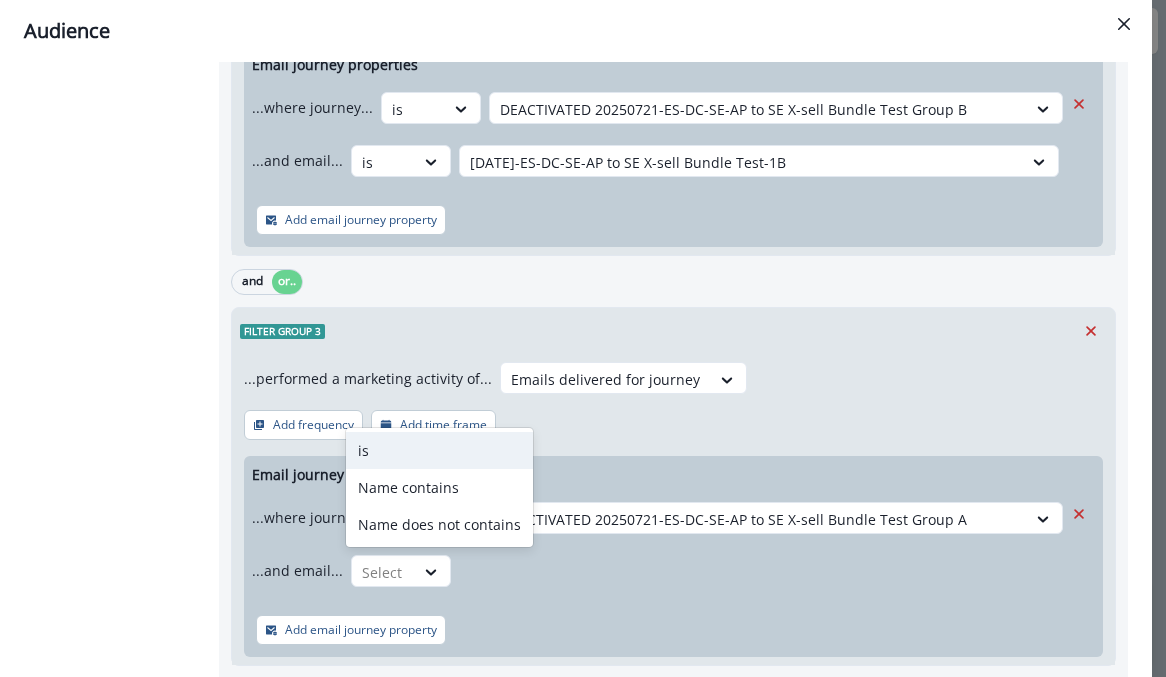 click on "is" at bounding box center (439, 450) 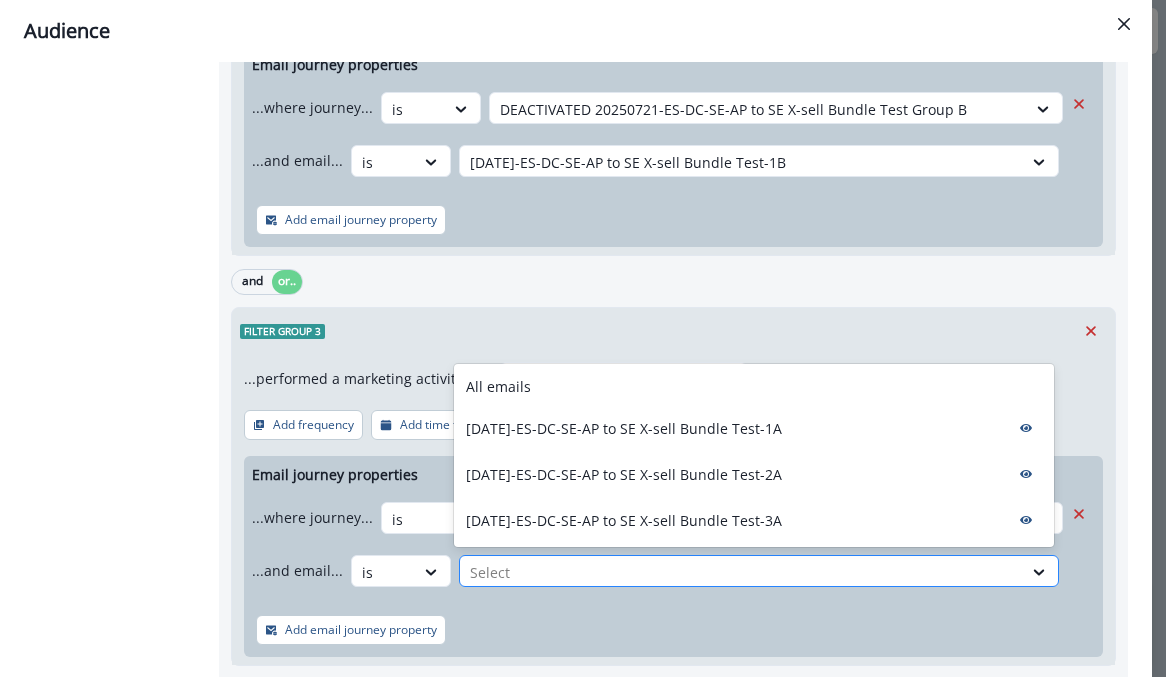 click at bounding box center [741, 572] 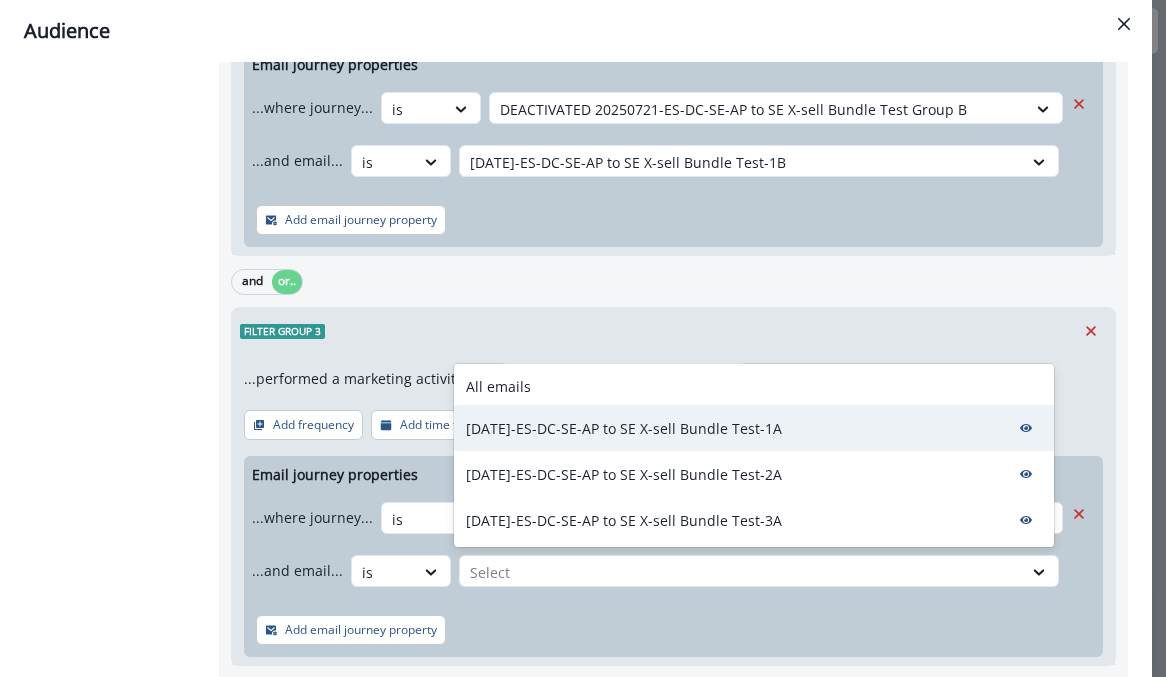 click on "[DATE]-ES-DC-SE-AP to SE X-sell Bundle Test-1A" at bounding box center [624, 428] 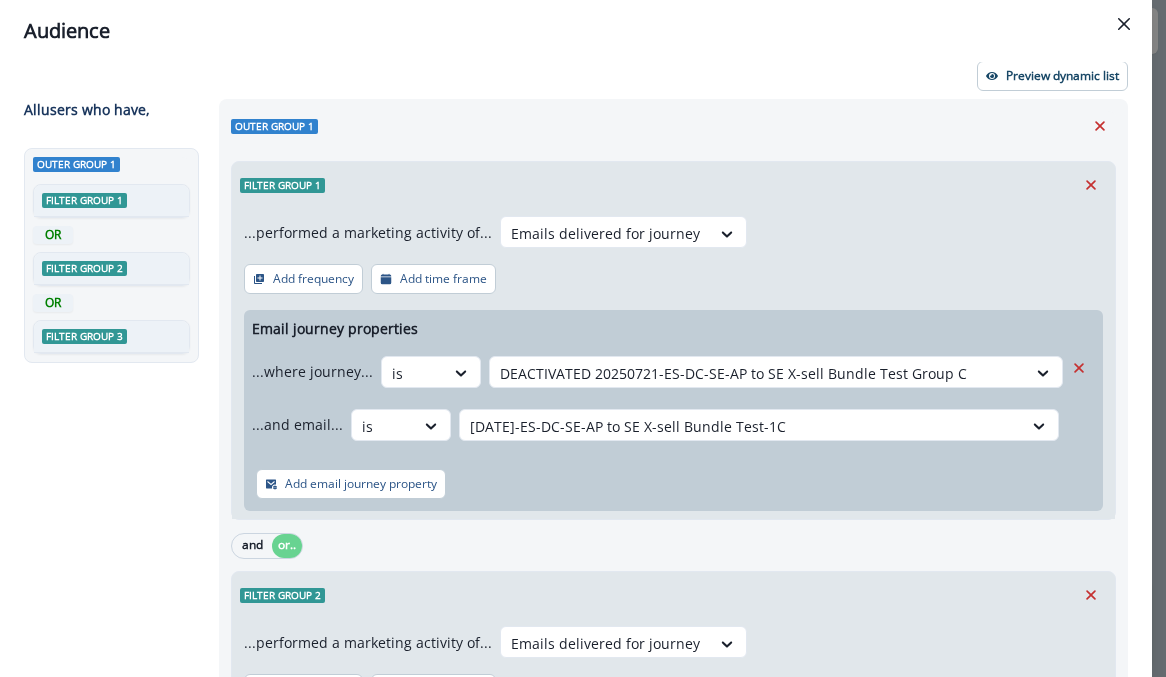 scroll, scrollTop: 0, scrollLeft: 0, axis: both 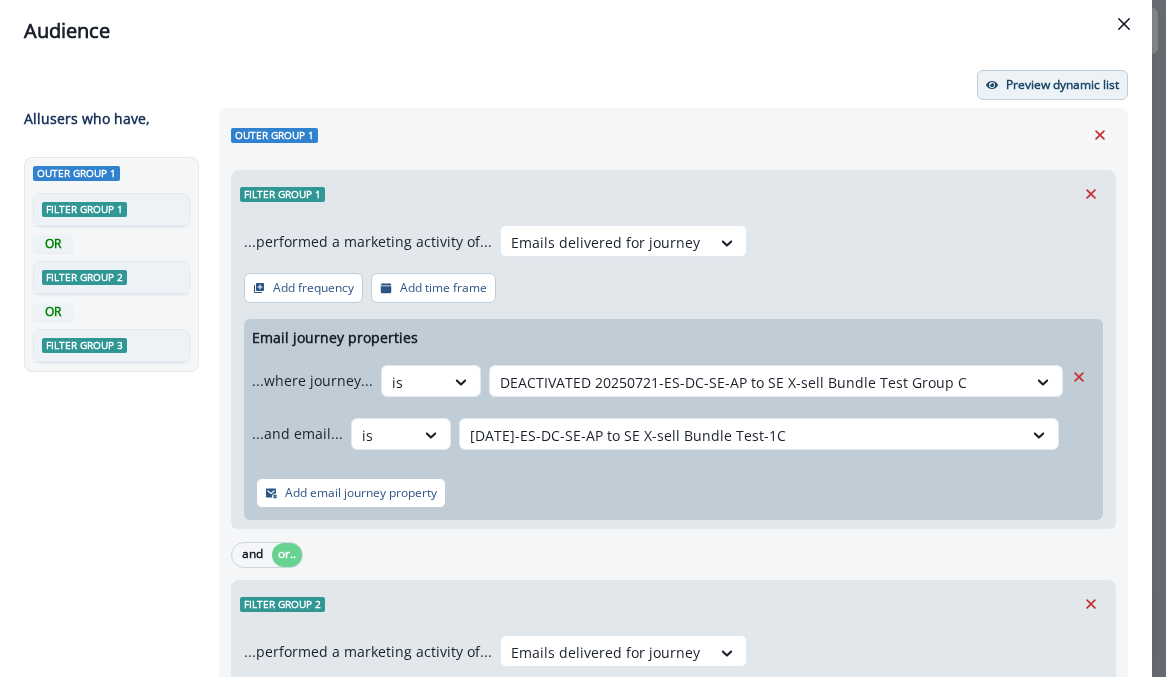 click on "Preview dynamic list" at bounding box center [1062, 85] 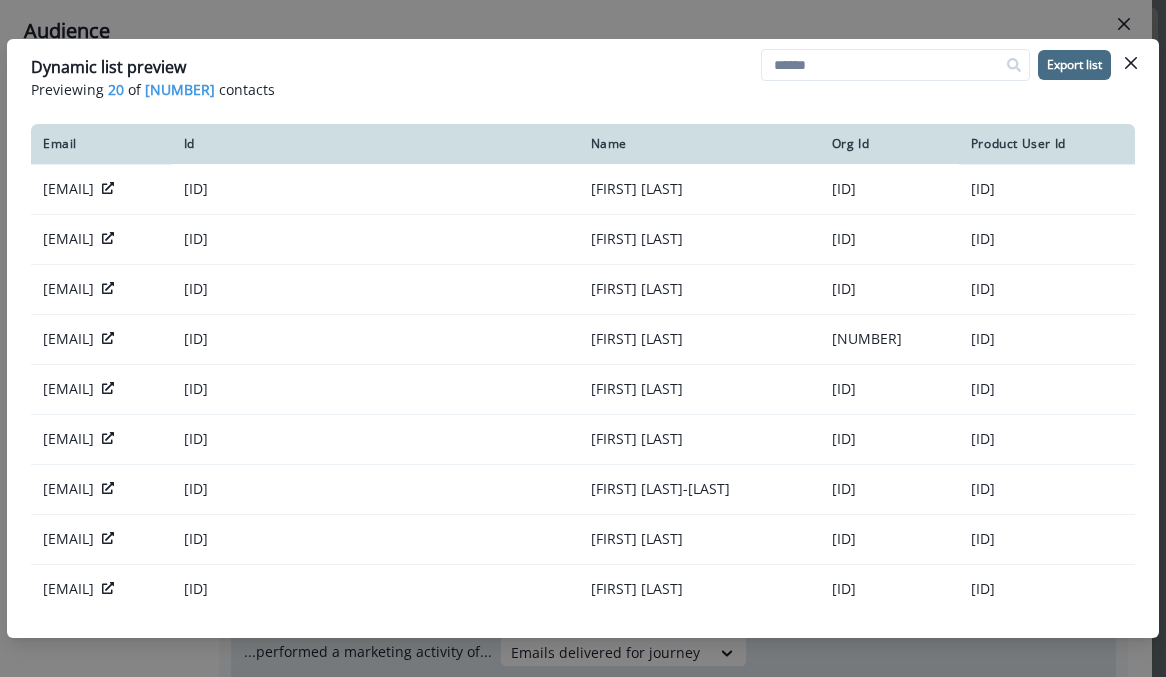 click on "Export list" at bounding box center [1074, 65] 